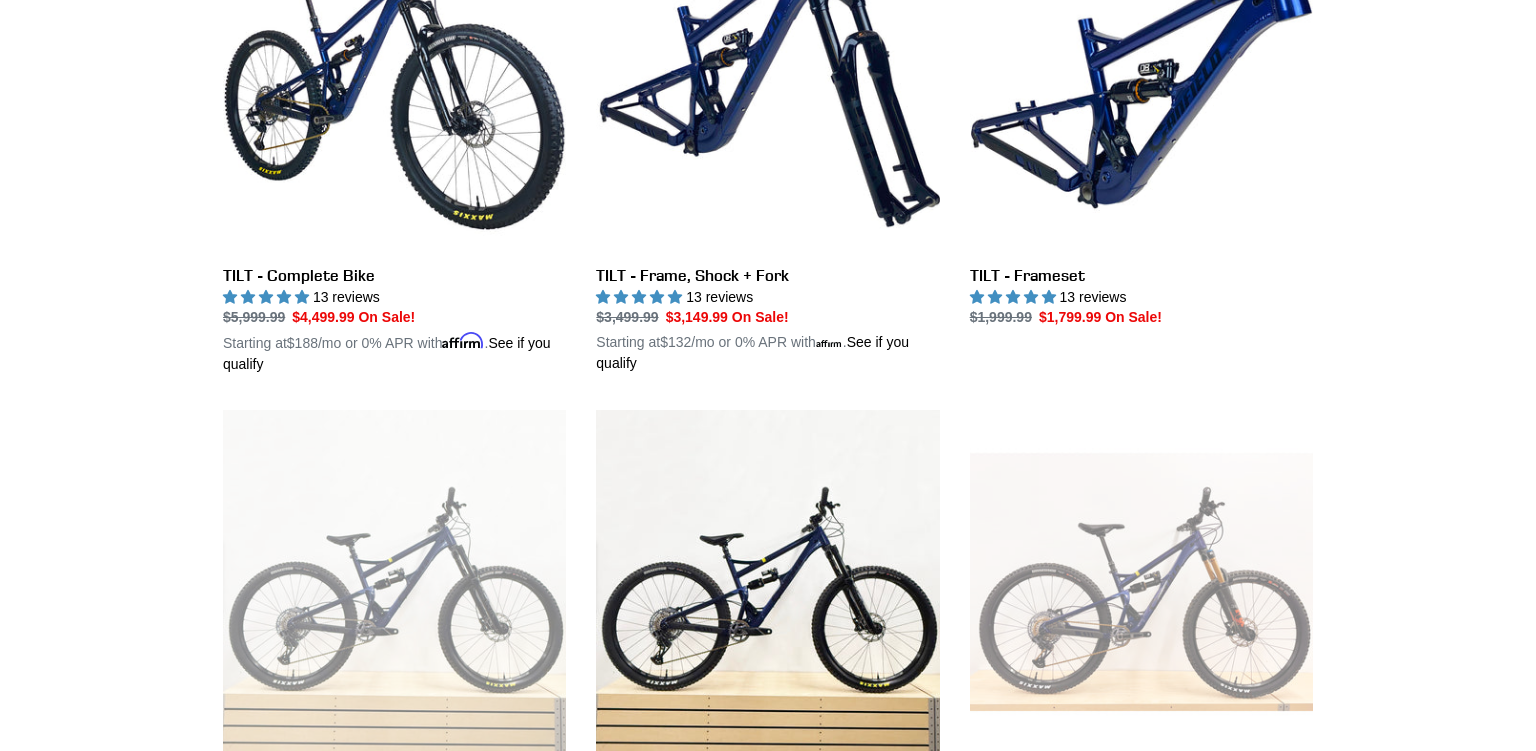 scroll, scrollTop: 528, scrollLeft: 0, axis: vertical 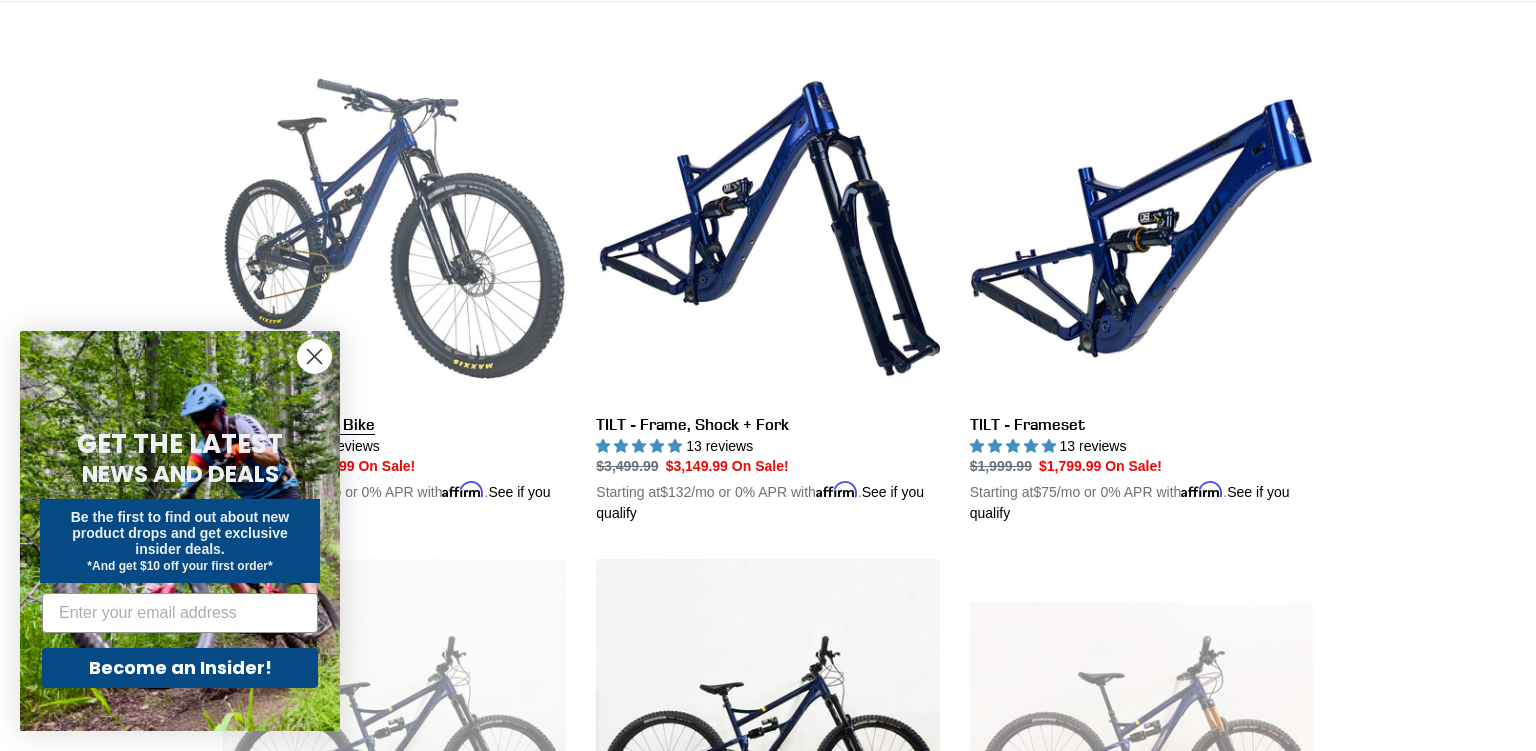 click on "Close dialog GET THE LATEST   NEWS AND DEALS Be the first to find out about new product drops and get exclusive insider deals.
*And get $10 off your first order* Email Become an Insider! Submit" at bounding box center [180, 531] 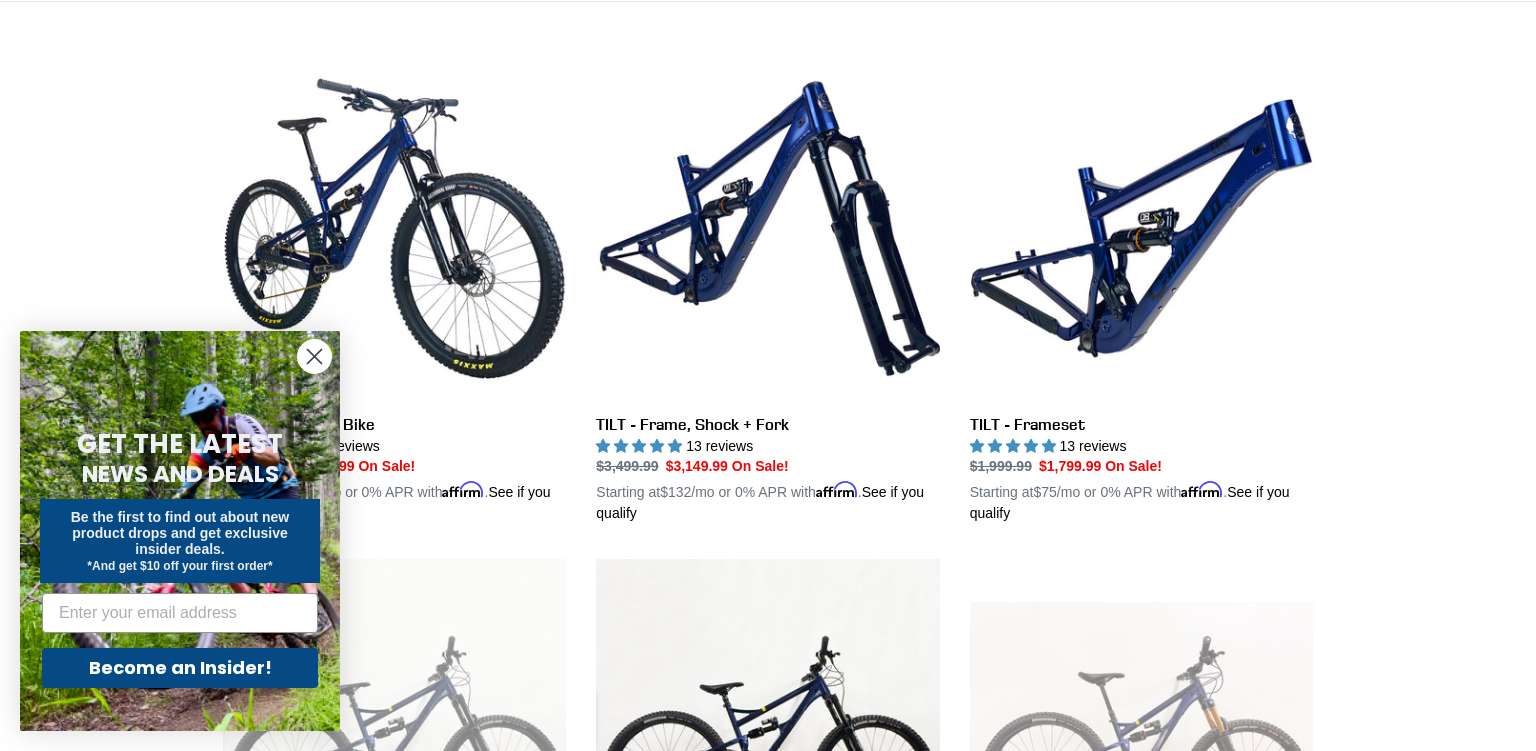 click 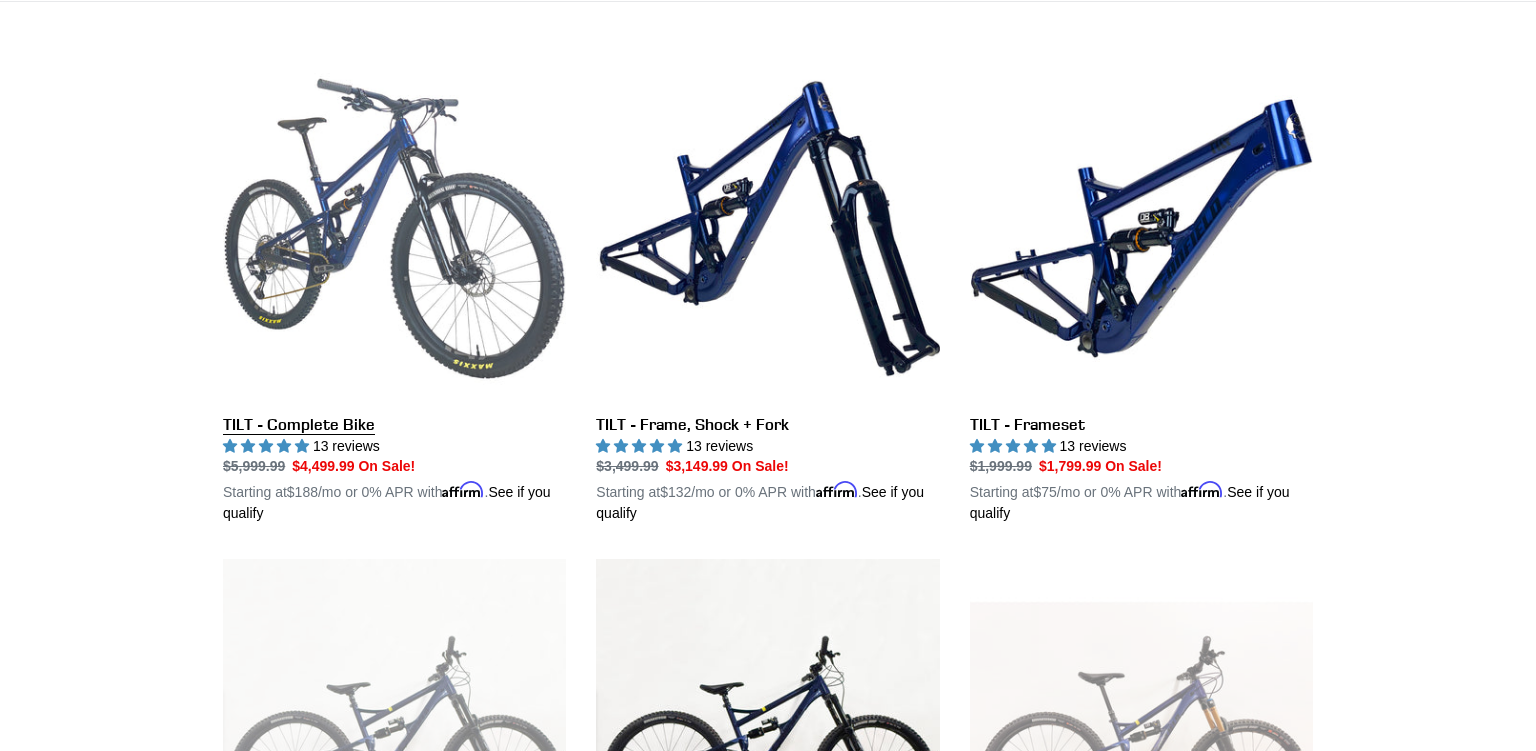 click on "TILT - Complete Bike" at bounding box center [394, 291] 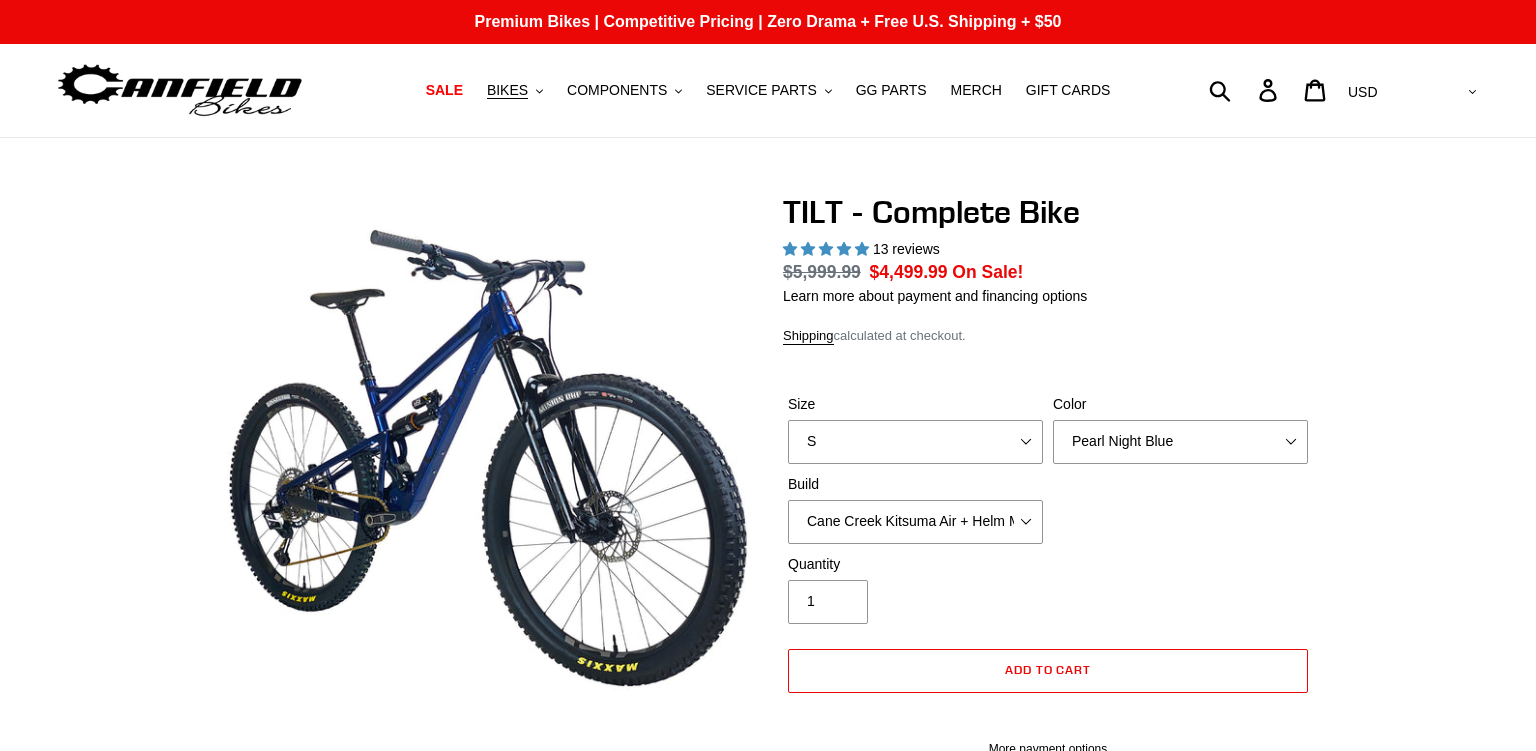 scroll, scrollTop: 0, scrollLeft: 0, axis: both 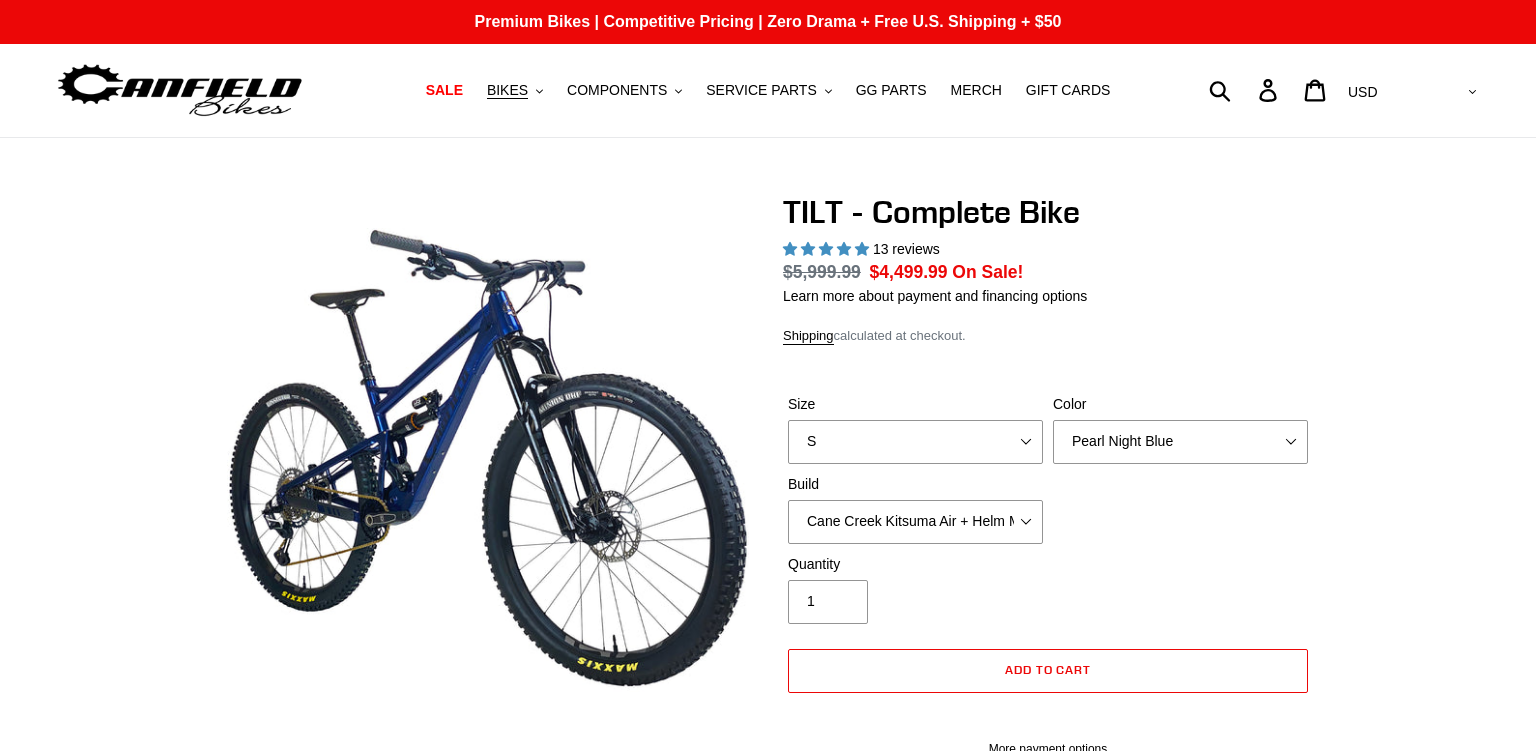 select on "highest-rating" 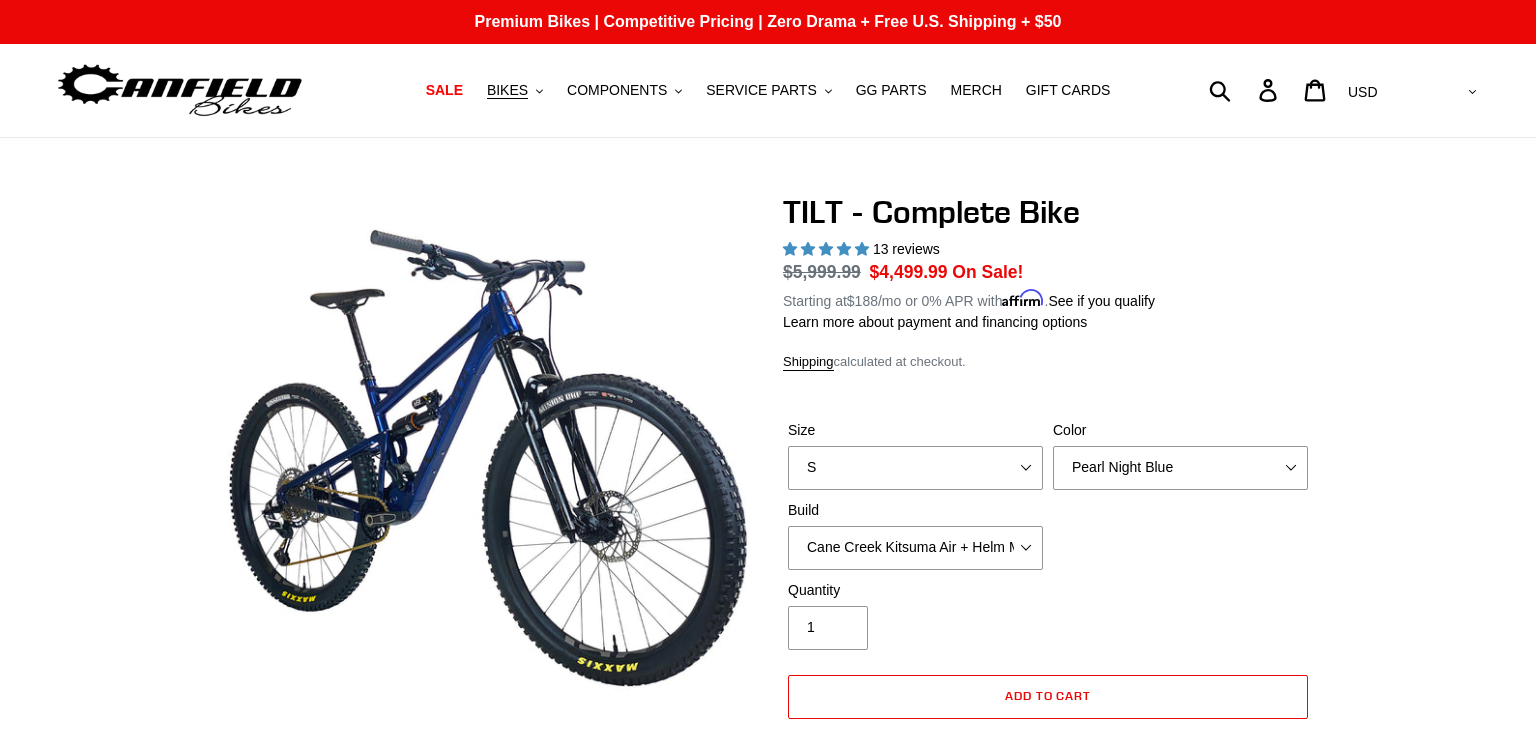 select on "L" 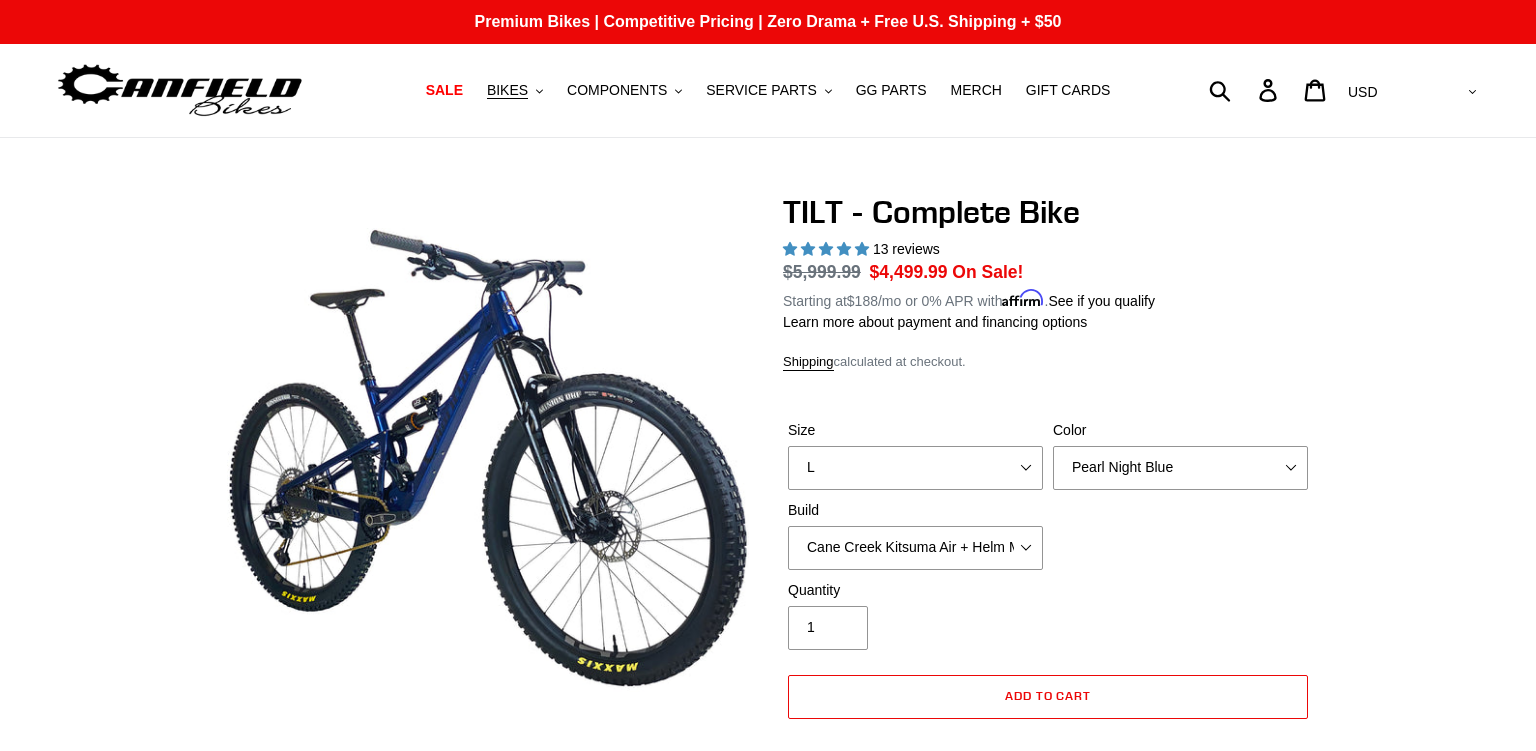 click on "L" at bounding box center (0, 0) 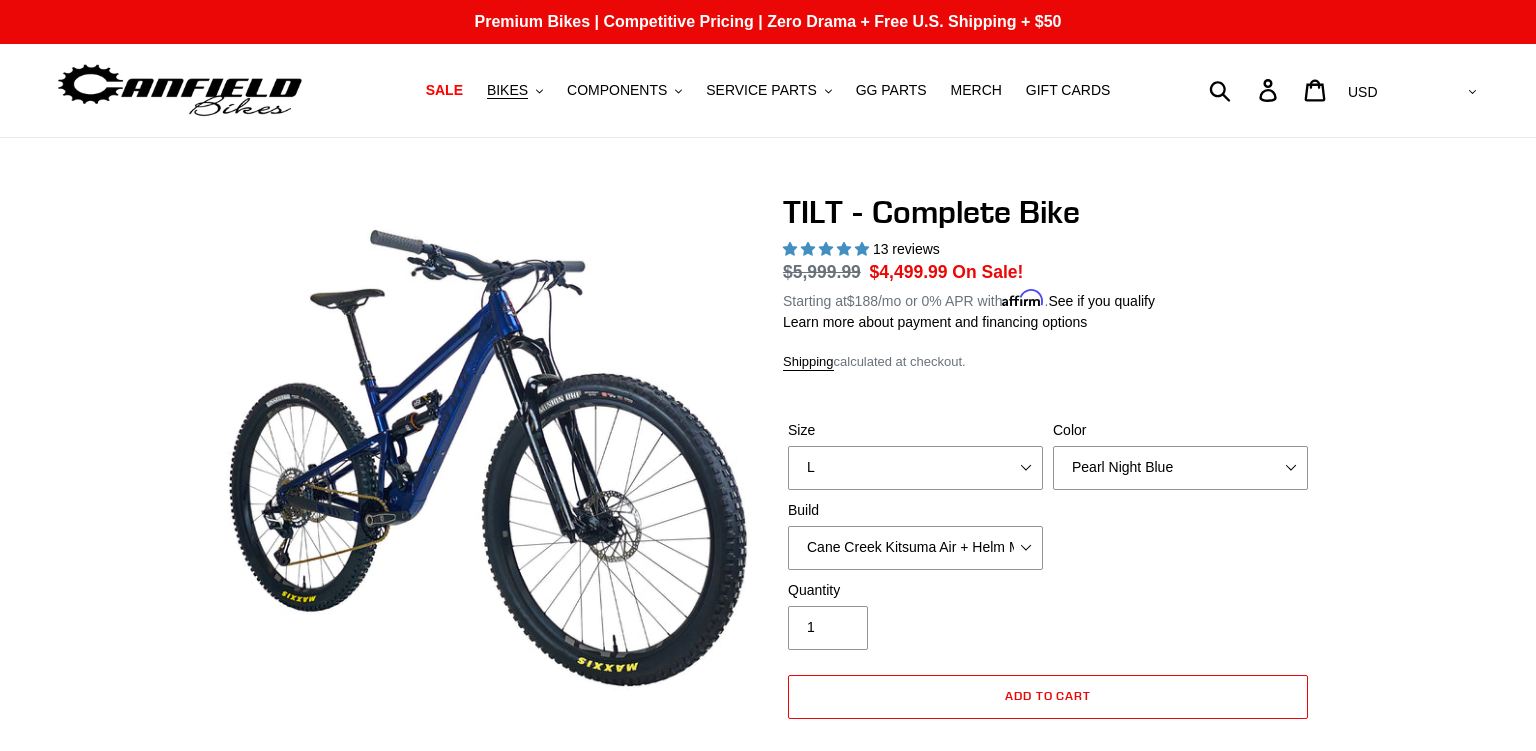 click on "Color
Pearl Night Blue
Stealth Silver
Raw" at bounding box center (1180, 455) 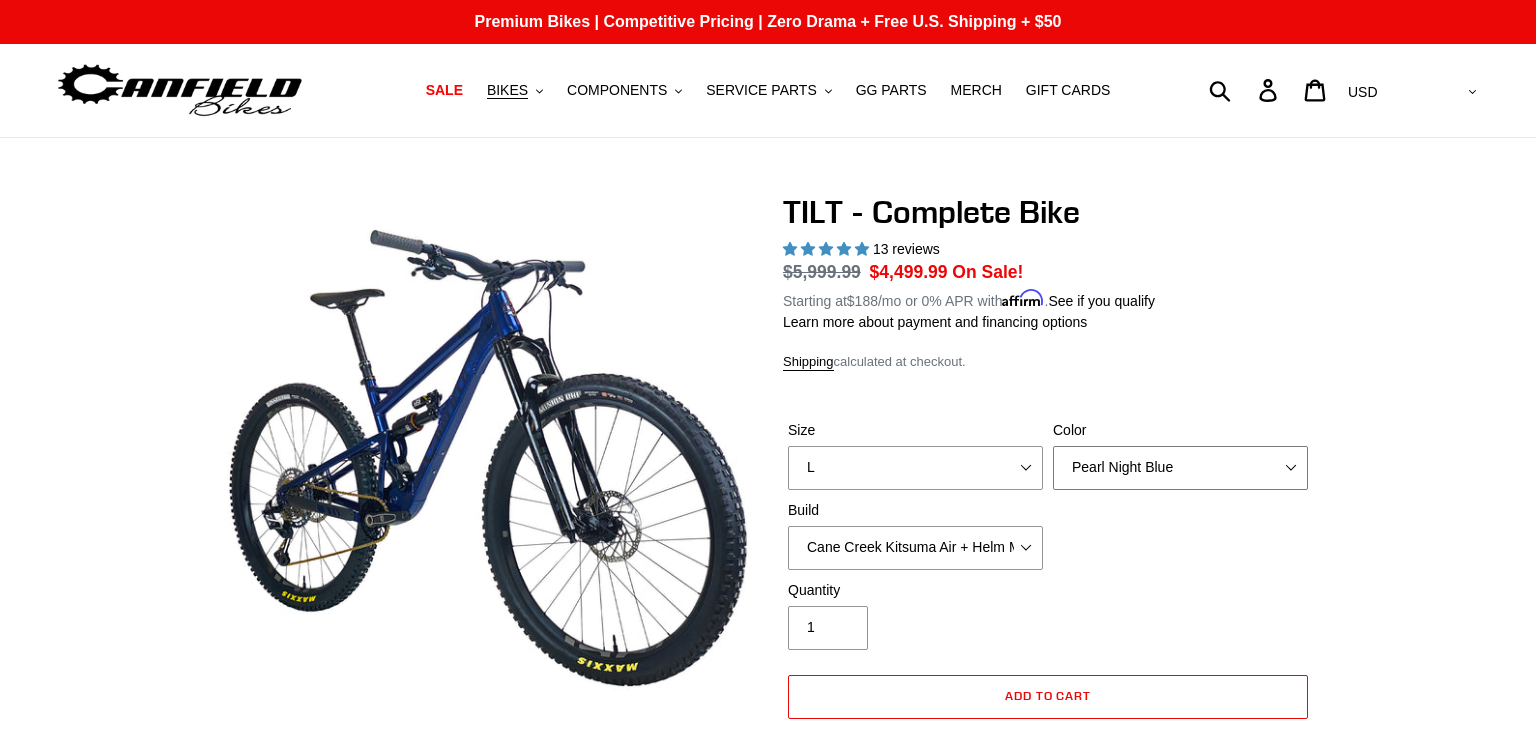 click on "Pearl Night Blue
Stealth Silver
Raw" at bounding box center [1180, 468] 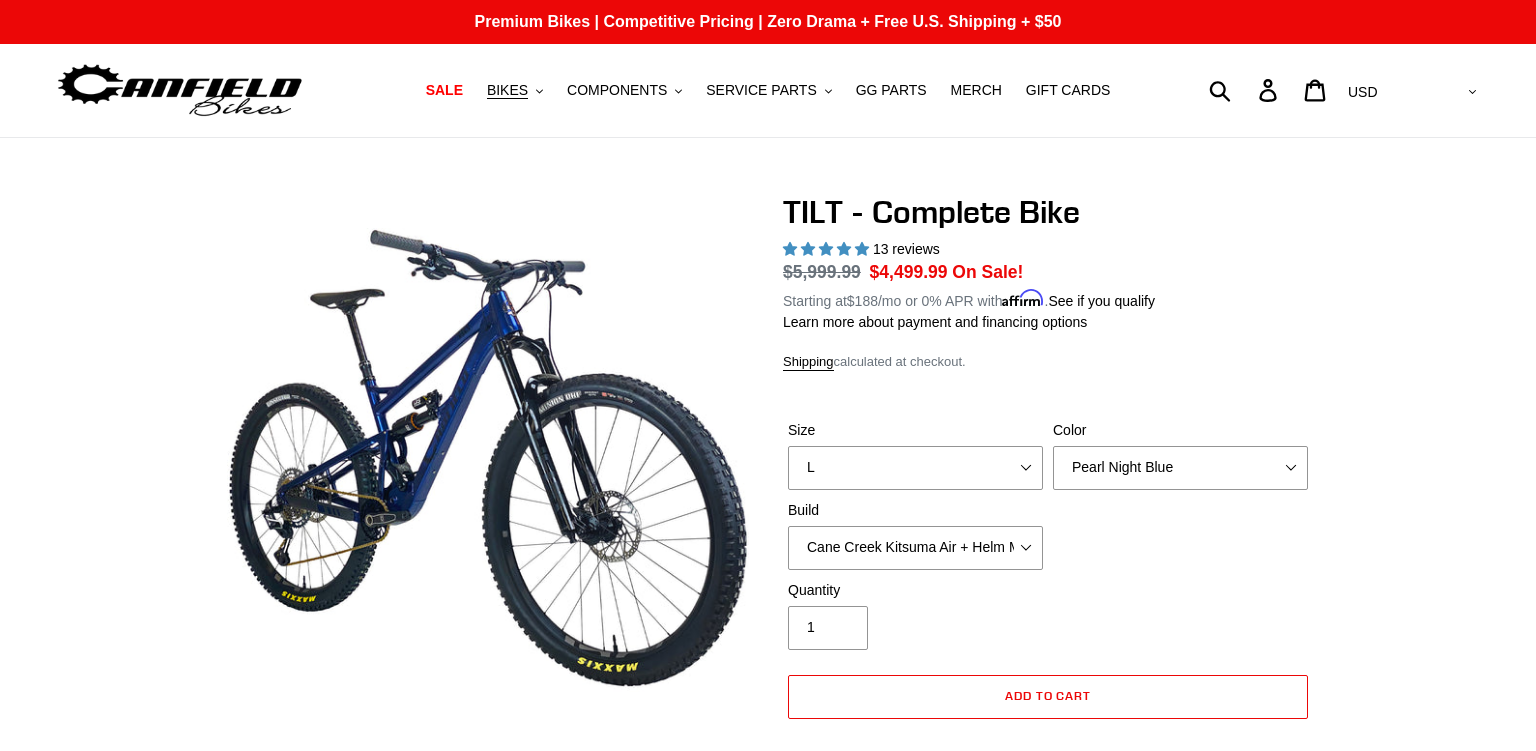 click on "Size
S
M
L
Color
Pearl Night Blue
Stealth Silver
Raw
Build
Cane Creek Kitsuma Air + Helm MKII 140 + SRAM GX
1" at bounding box center [1048, 596] 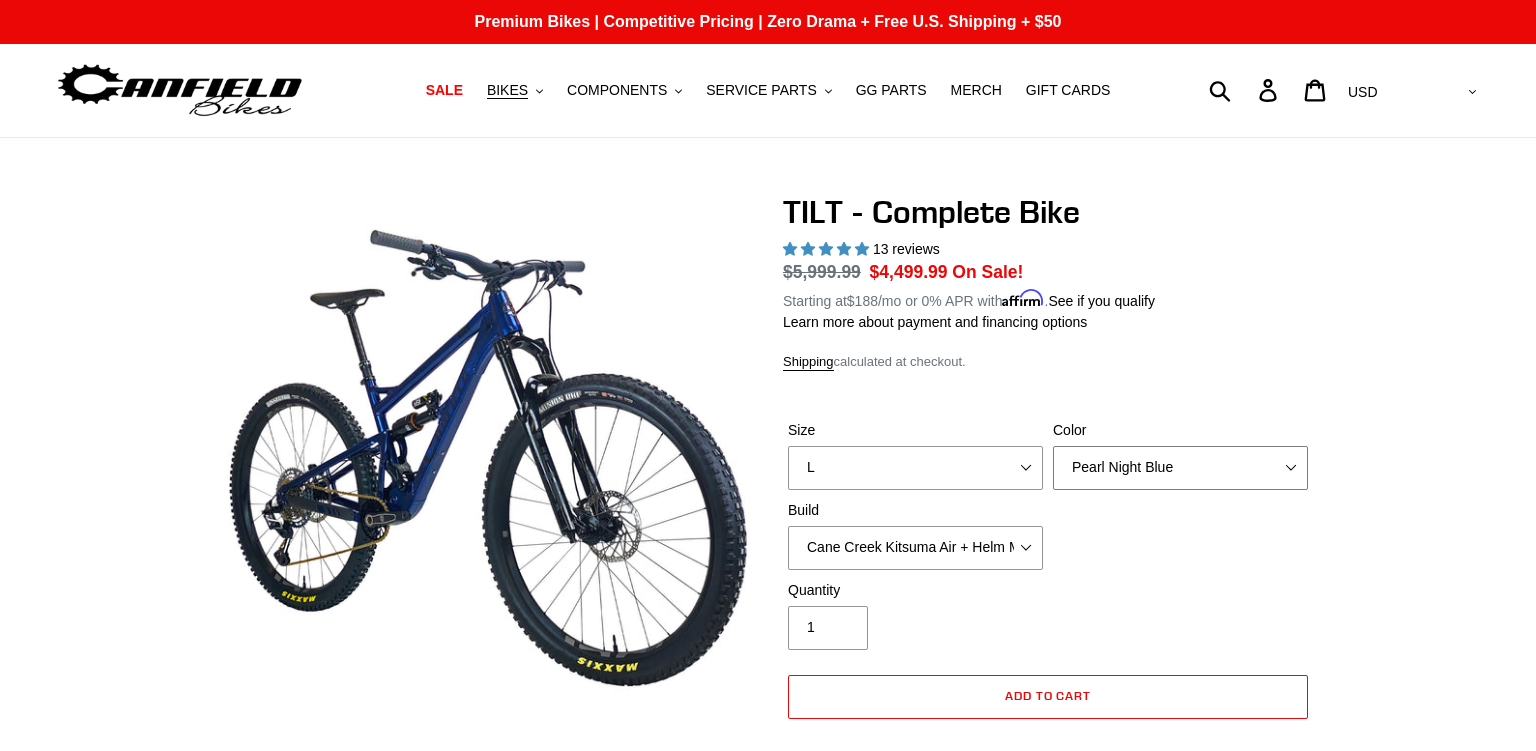 click on "Pearl Night Blue
Stealth Silver
Raw" at bounding box center [1180, 468] 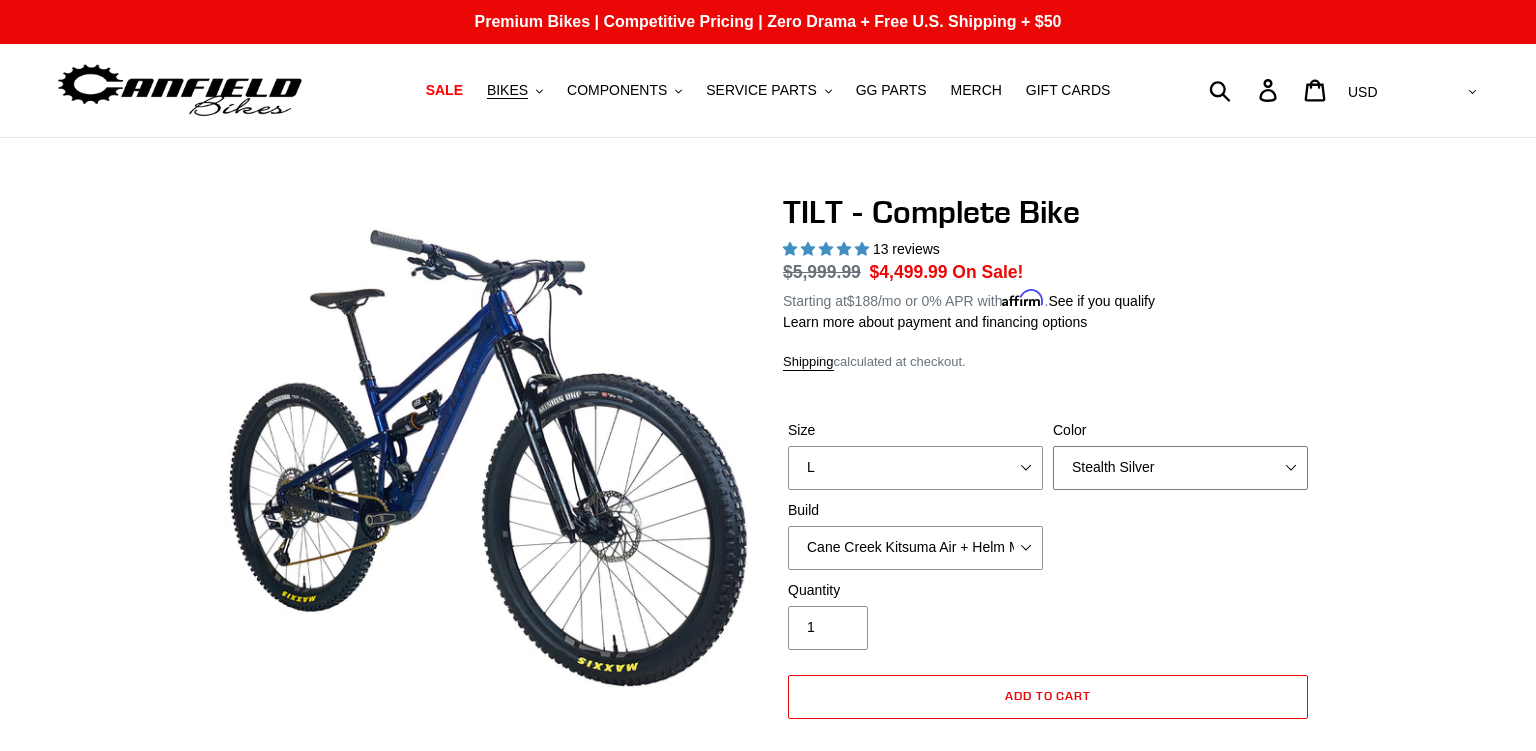 click on "Stealth Silver" at bounding box center (0, 0) 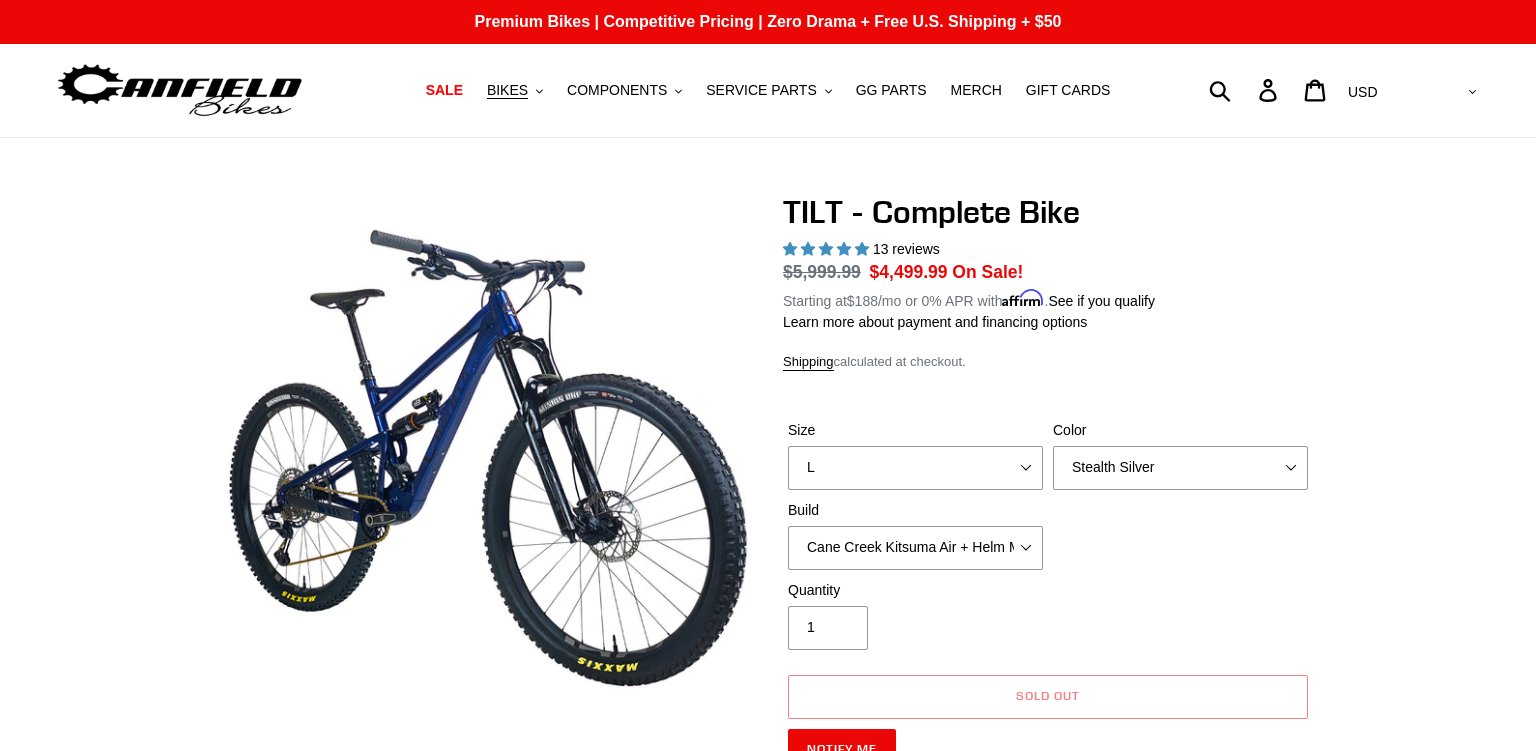 click on "Size
S
M
L
Color
Pearl Night Blue
Stealth Silver
Raw
Build
Cane Creek Kitsuma Air + Helm MKII 140 + SRAM GX" at bounding box center (1048, 500) 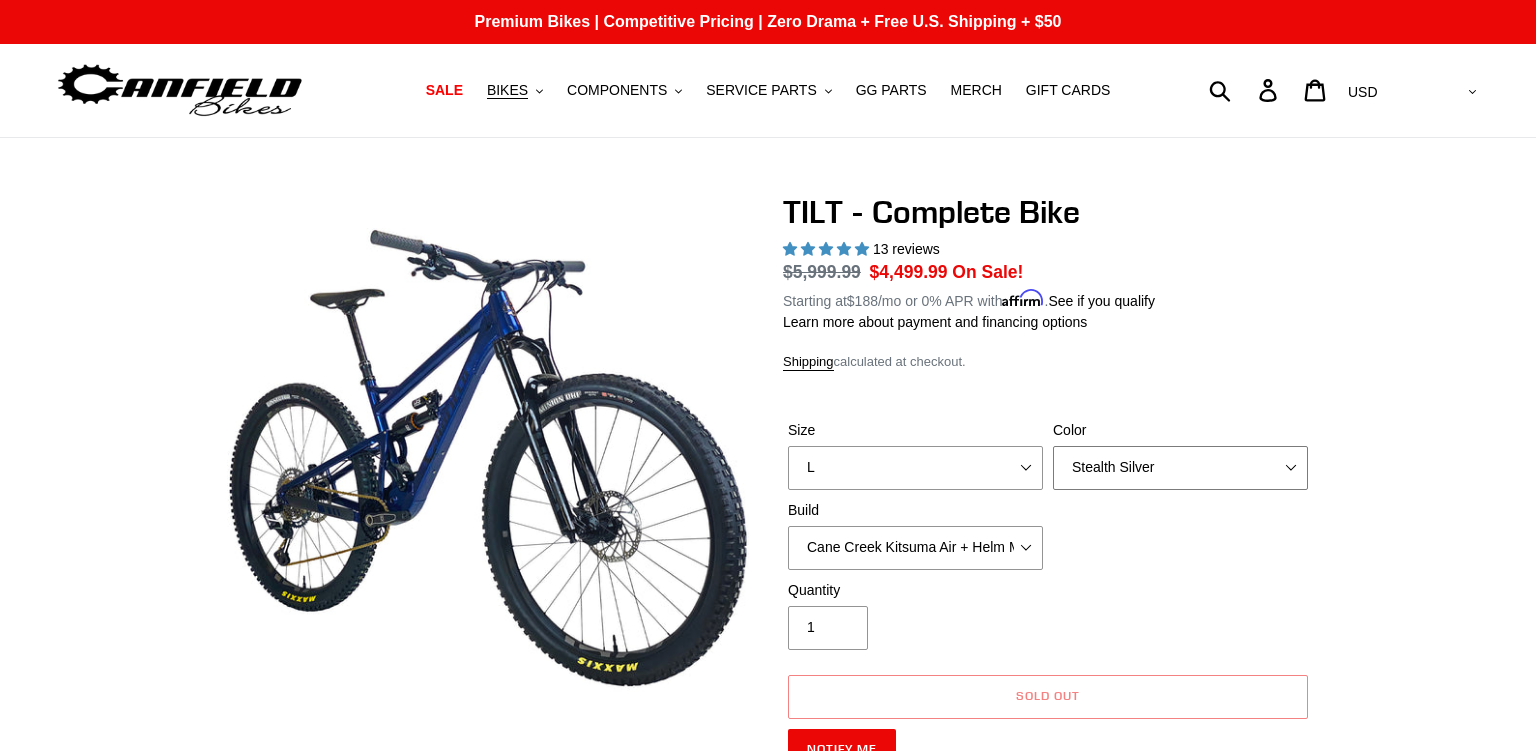 click on "Pearl Night Blue
Stealth Silver
Raw" at bounding box center (1180, 468) 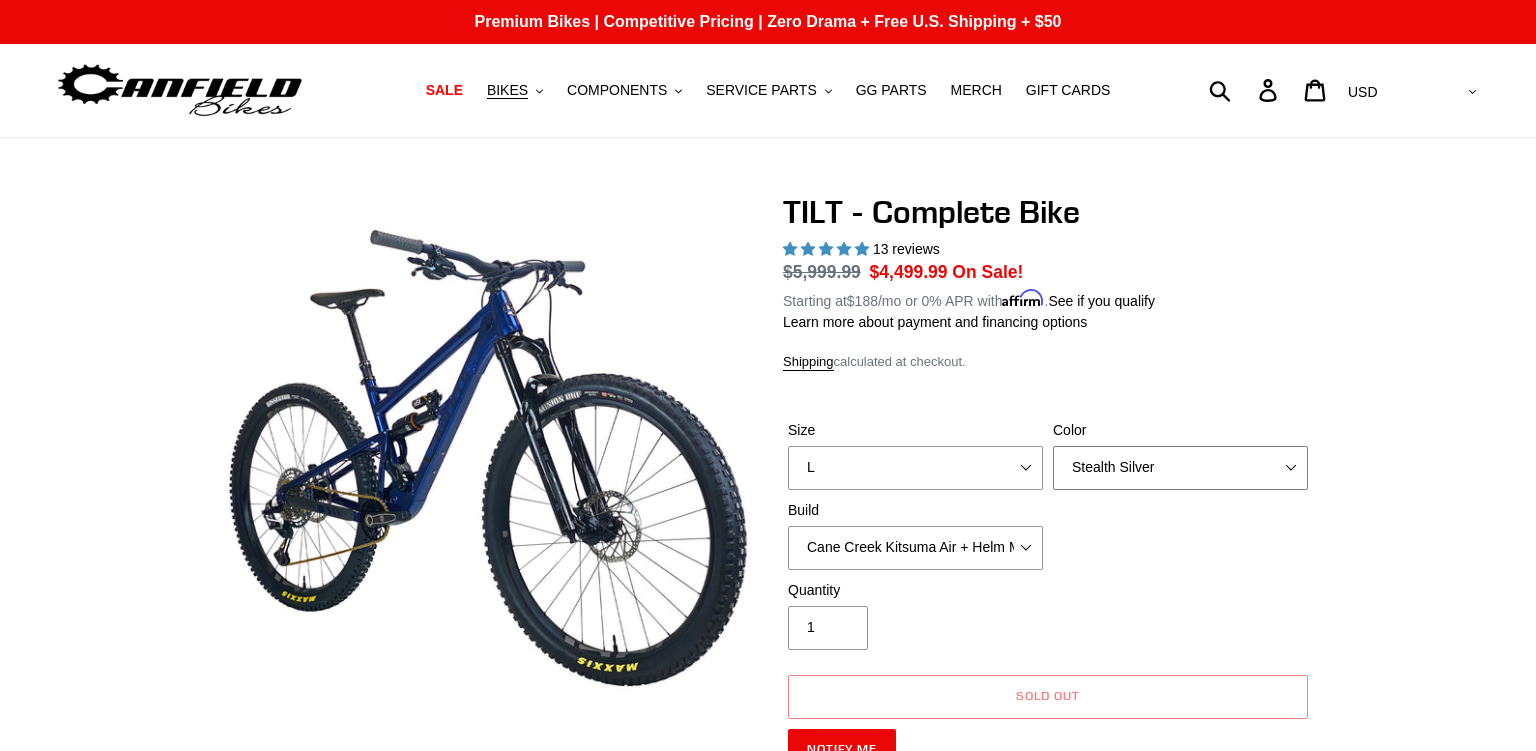 click on "Stealth Silver" at bounding box center [0, 0] 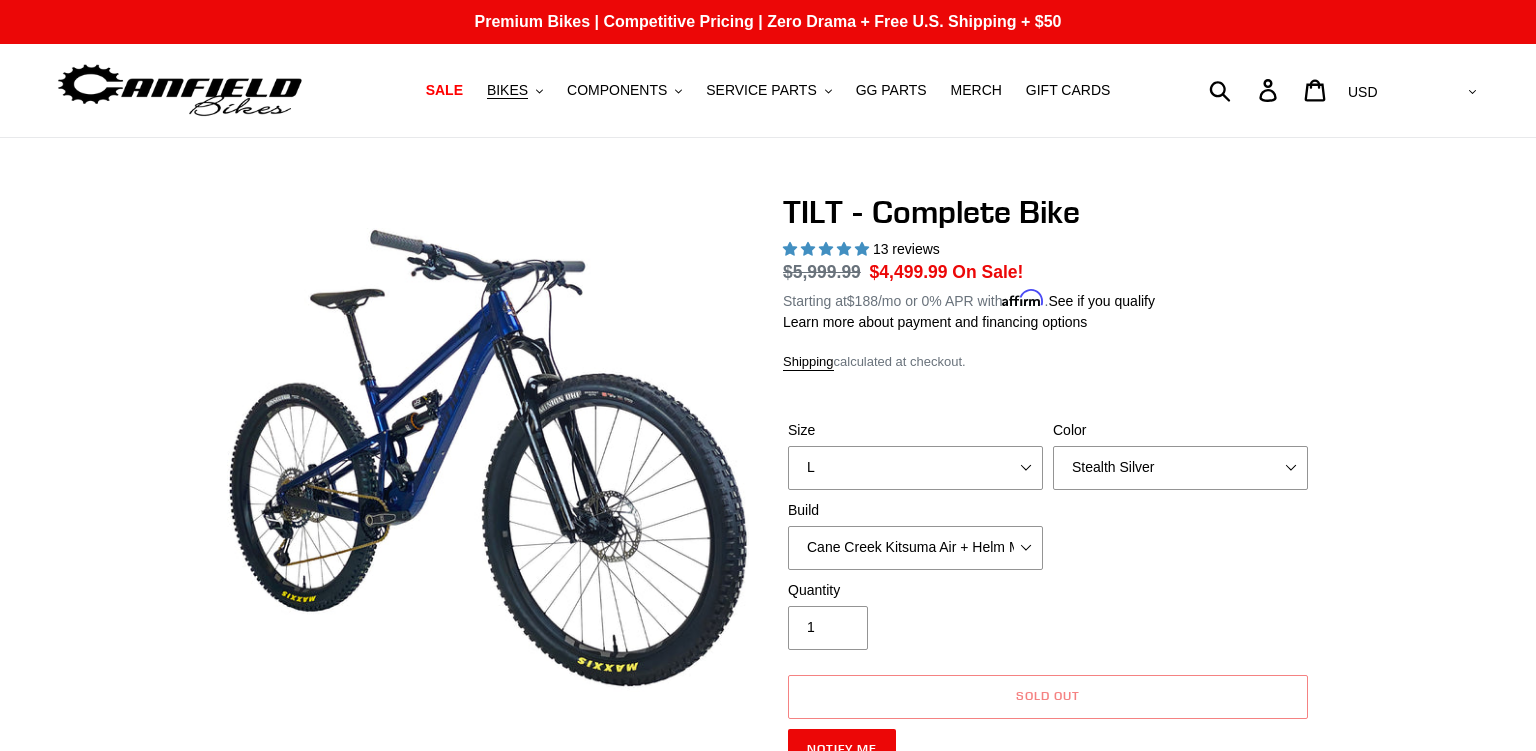 click on "Size
S
M
L
Color
Pearl Night Blue
Stealth Silver
Raw
Build
Cane Creek Kitsuma Air + Helm MKII 140 + SRAM GX" at bounding box center [1048, 500] 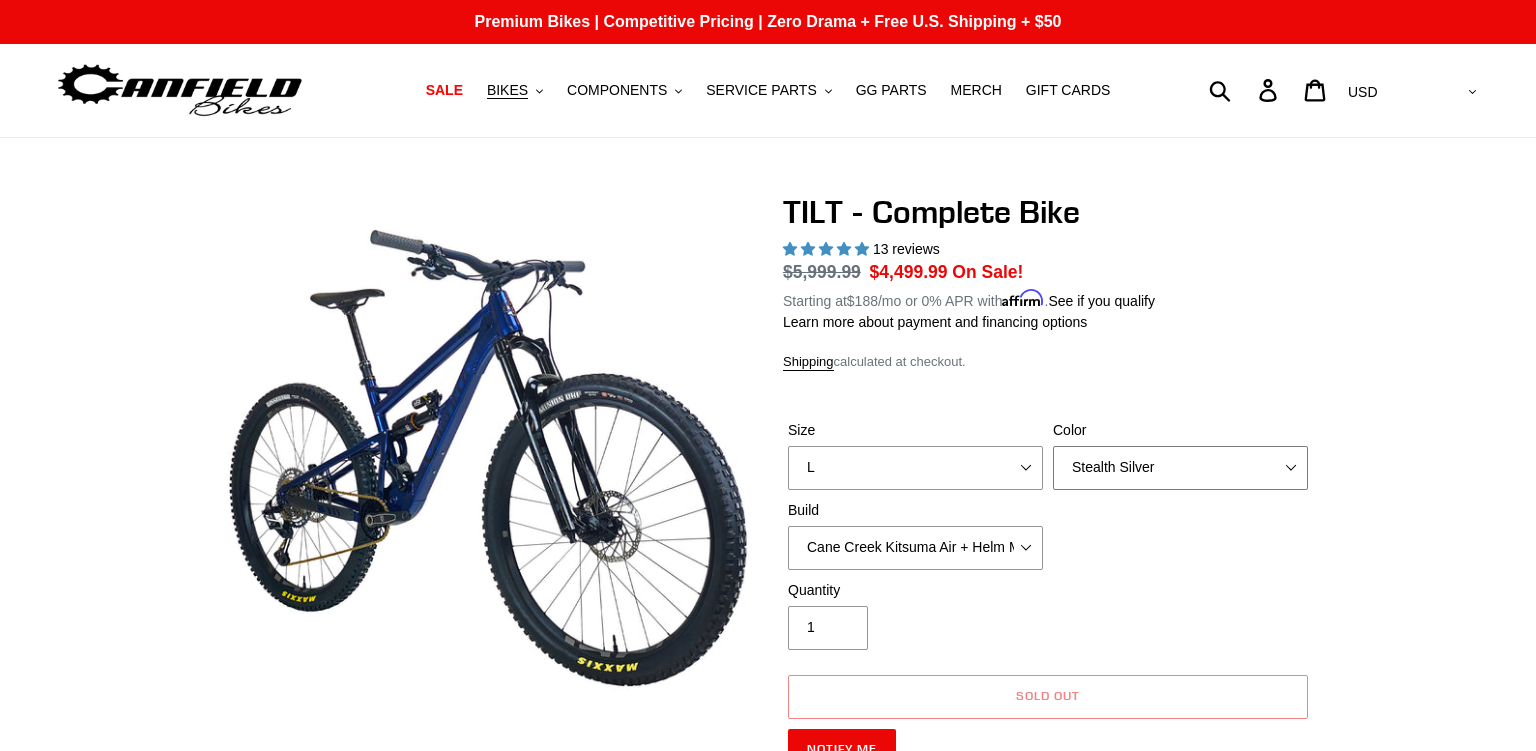 click on "Pearl Night Blue
Stealth Silver
Raw" at bounding box center [1180, 468] 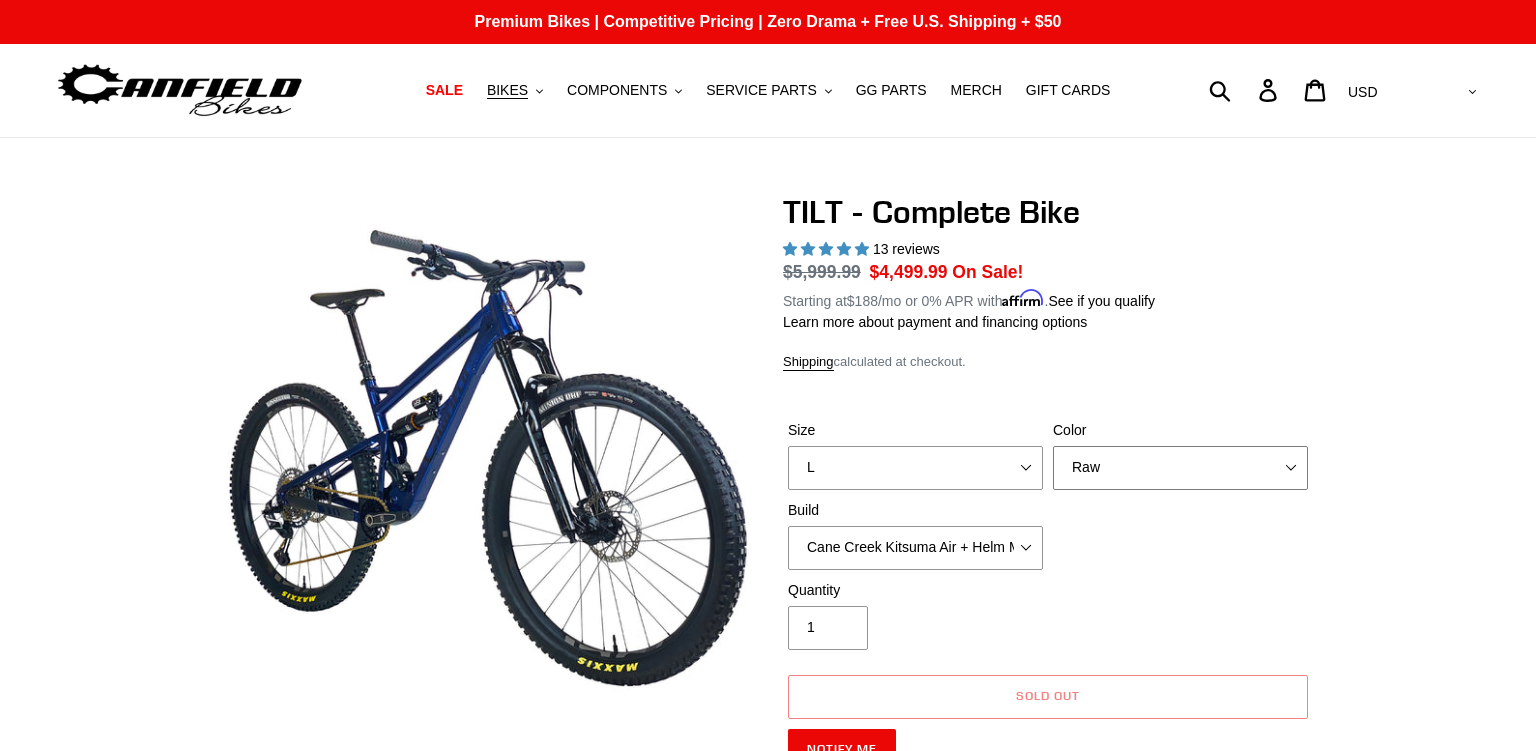 click on "Raw" at bounding box center [0, 0] 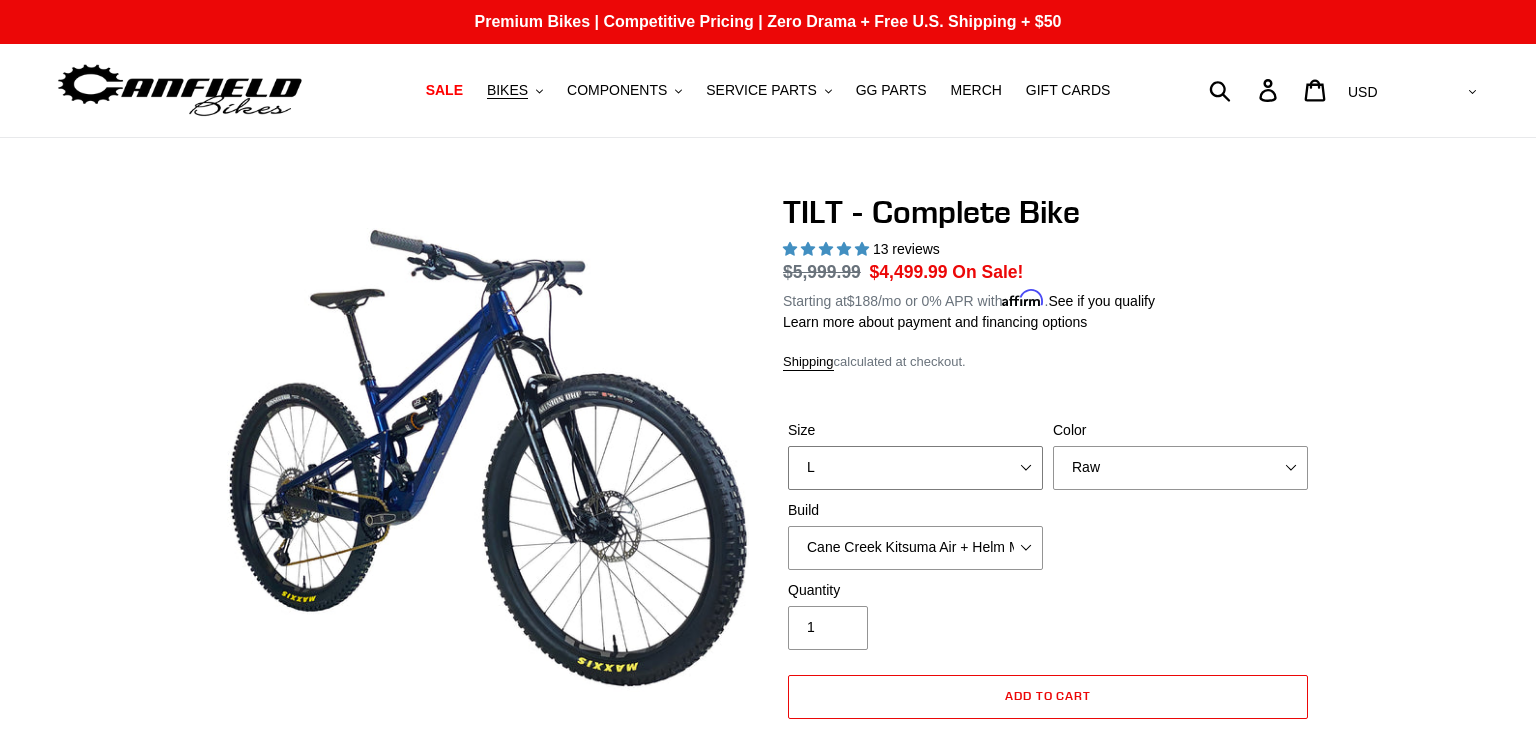 click on "S
M
L" at bounding box center [915, 468] 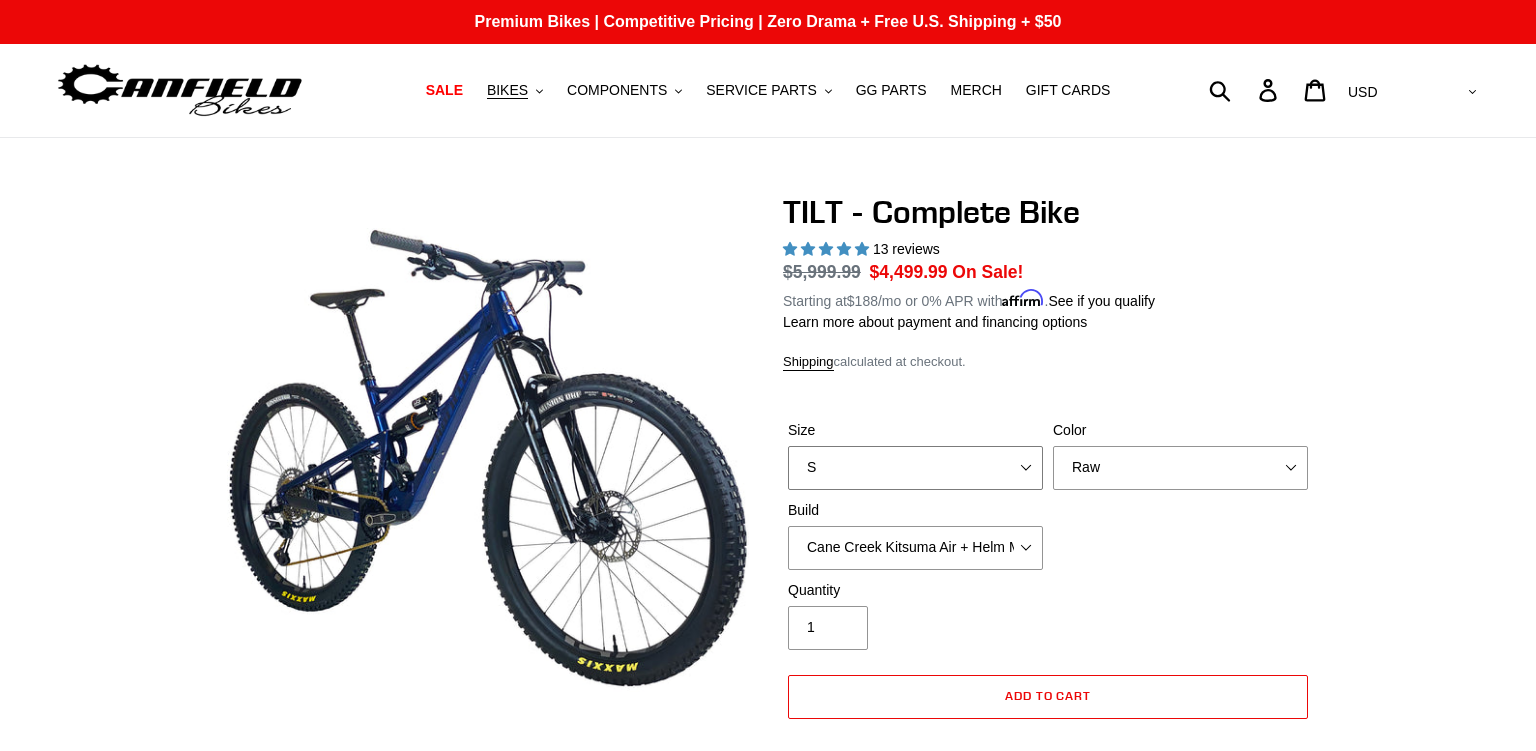 click on "S" at bounding box center [0, 0] 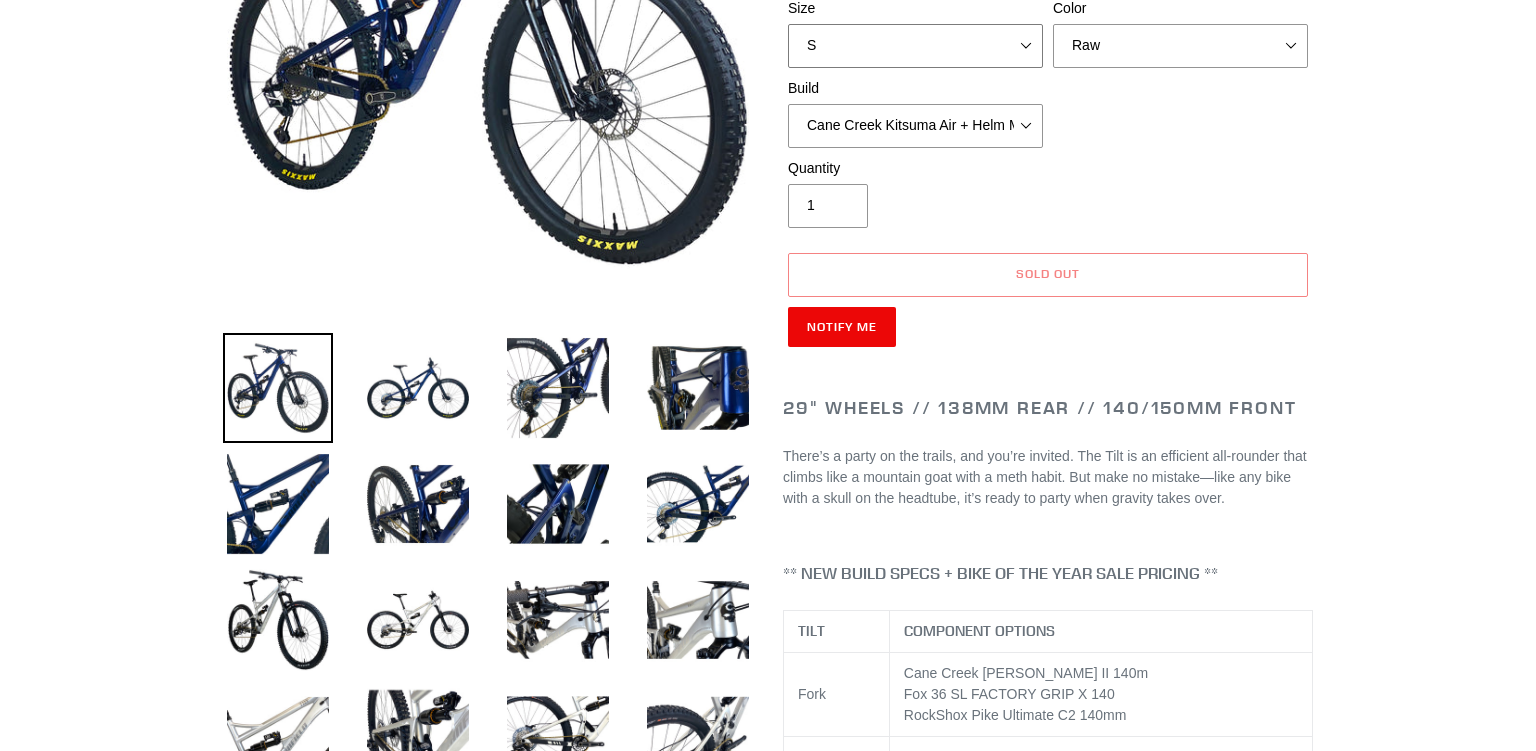 scroll, scrollTop: 739, scrollLeft: 0, axis: vertical 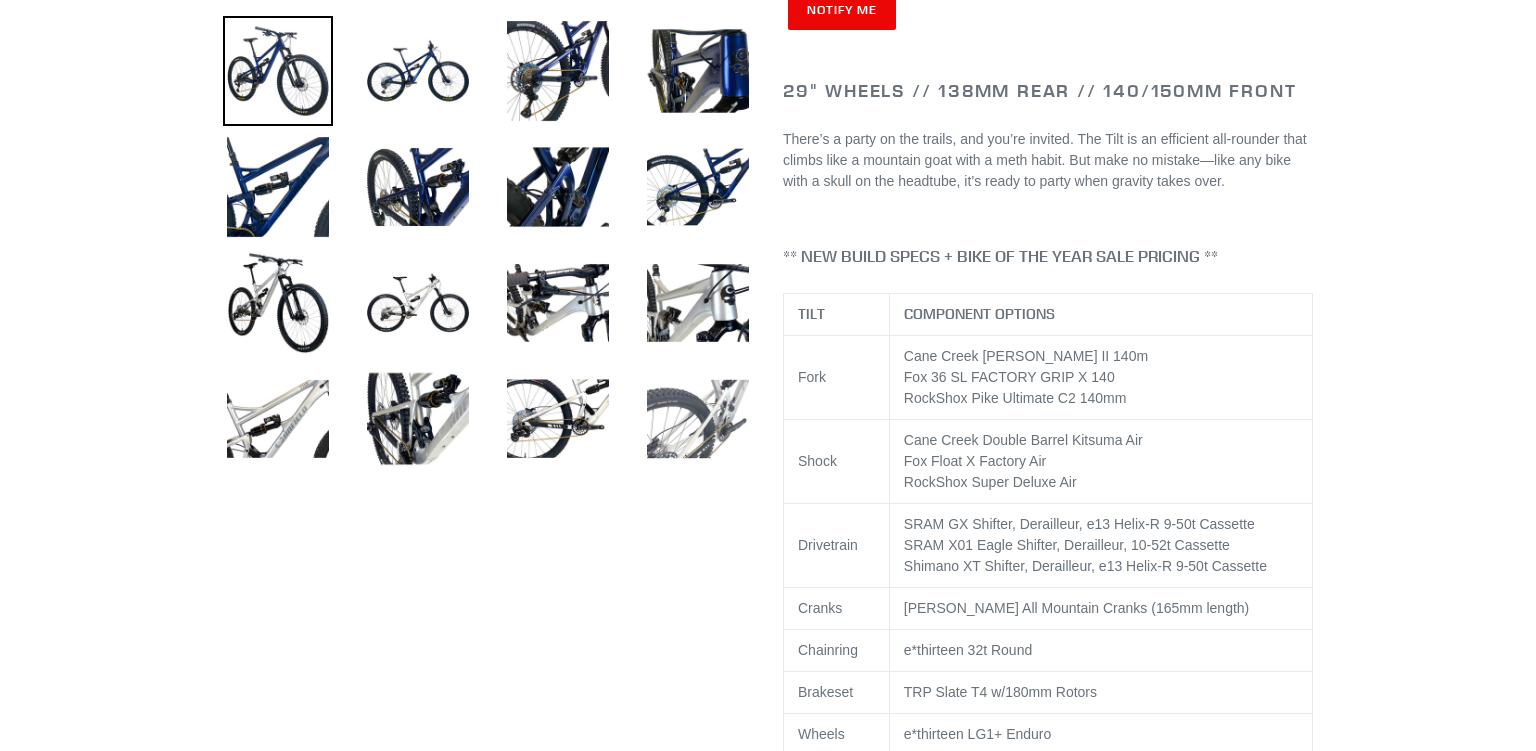 click at bounding box center (698, 419) 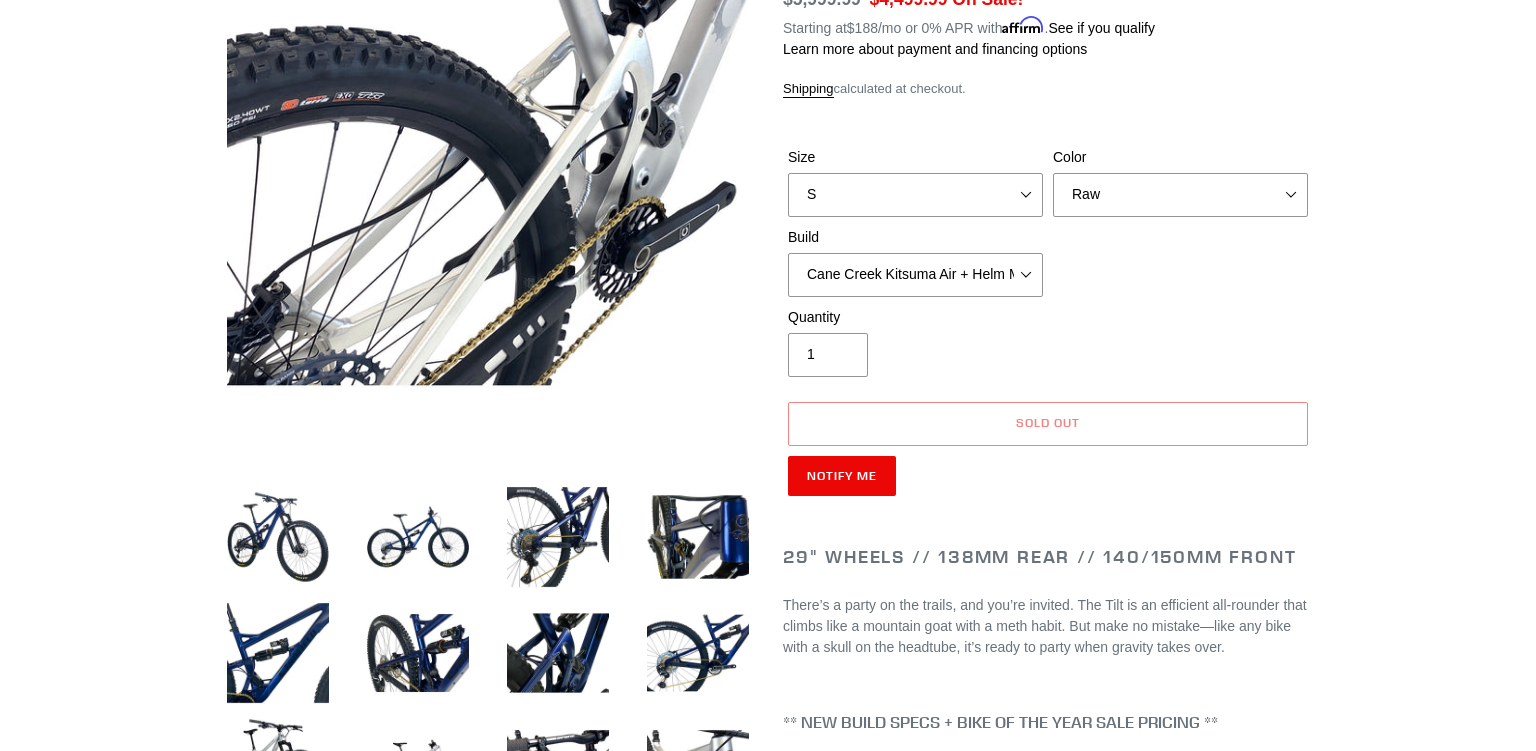 scroll, scrollTop: 528, scrollLeft: 0, axis: vertical 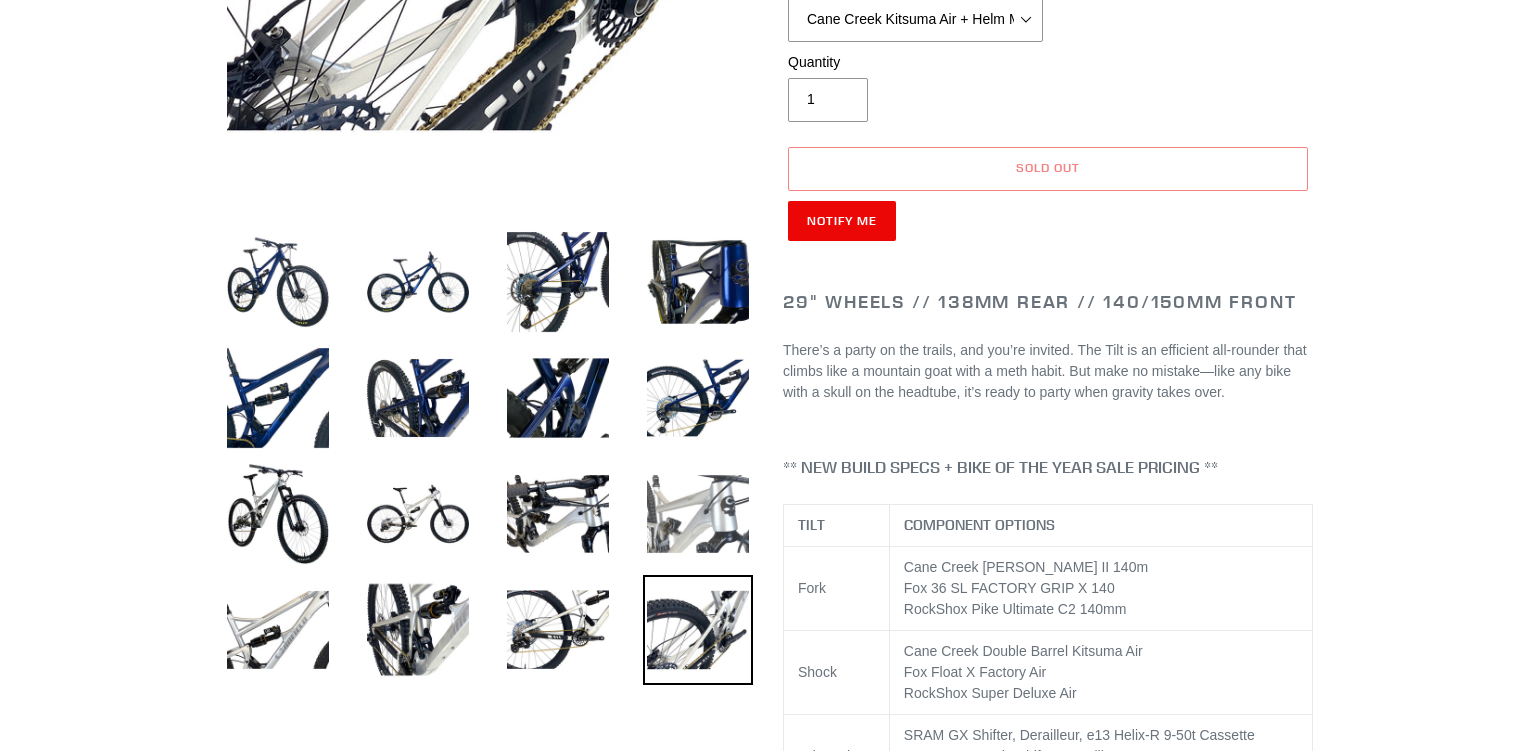 click at bounding box center (698, 514) 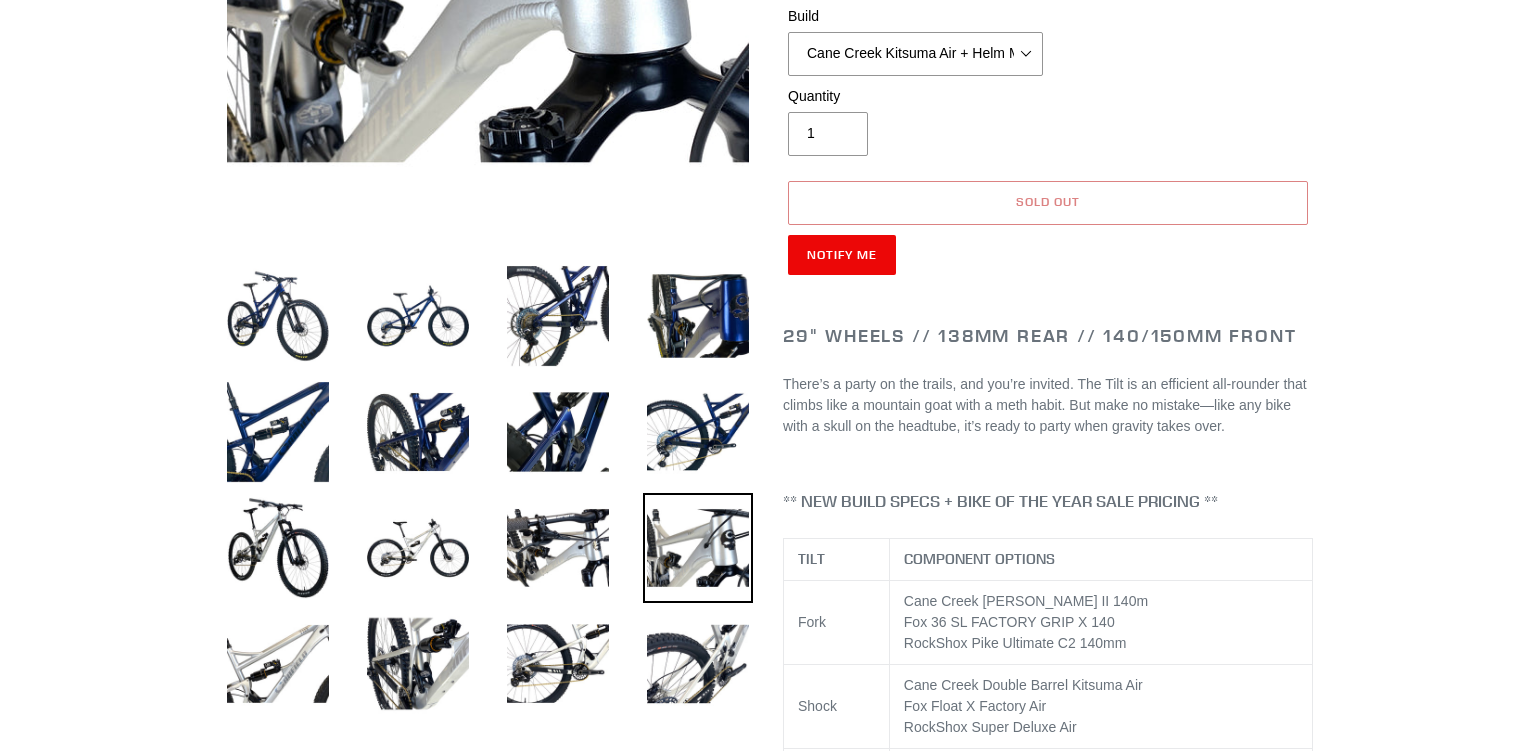 scroll, scrollTop: 528, scrollLeft: 0, axis: vertical 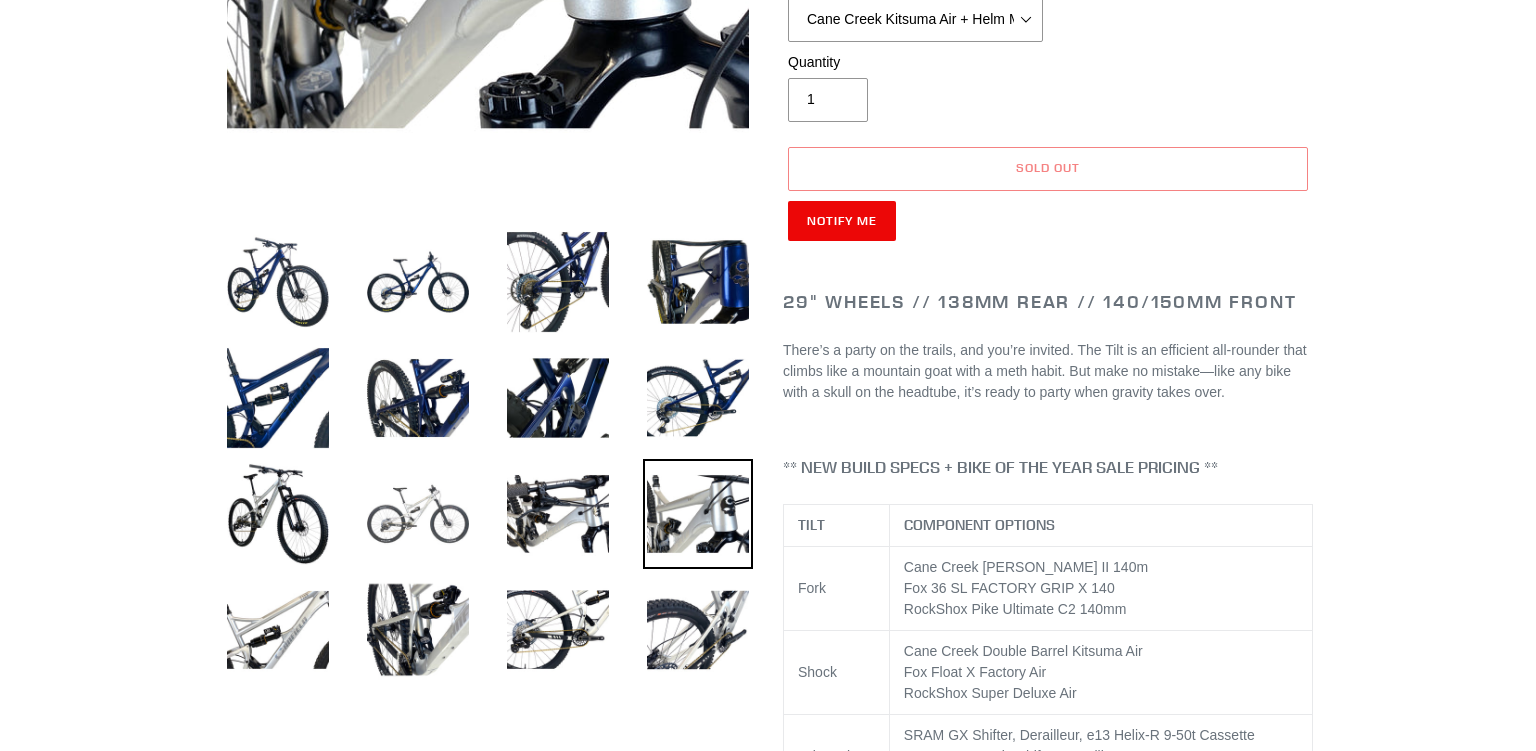 click at bounding box center (418, 514) 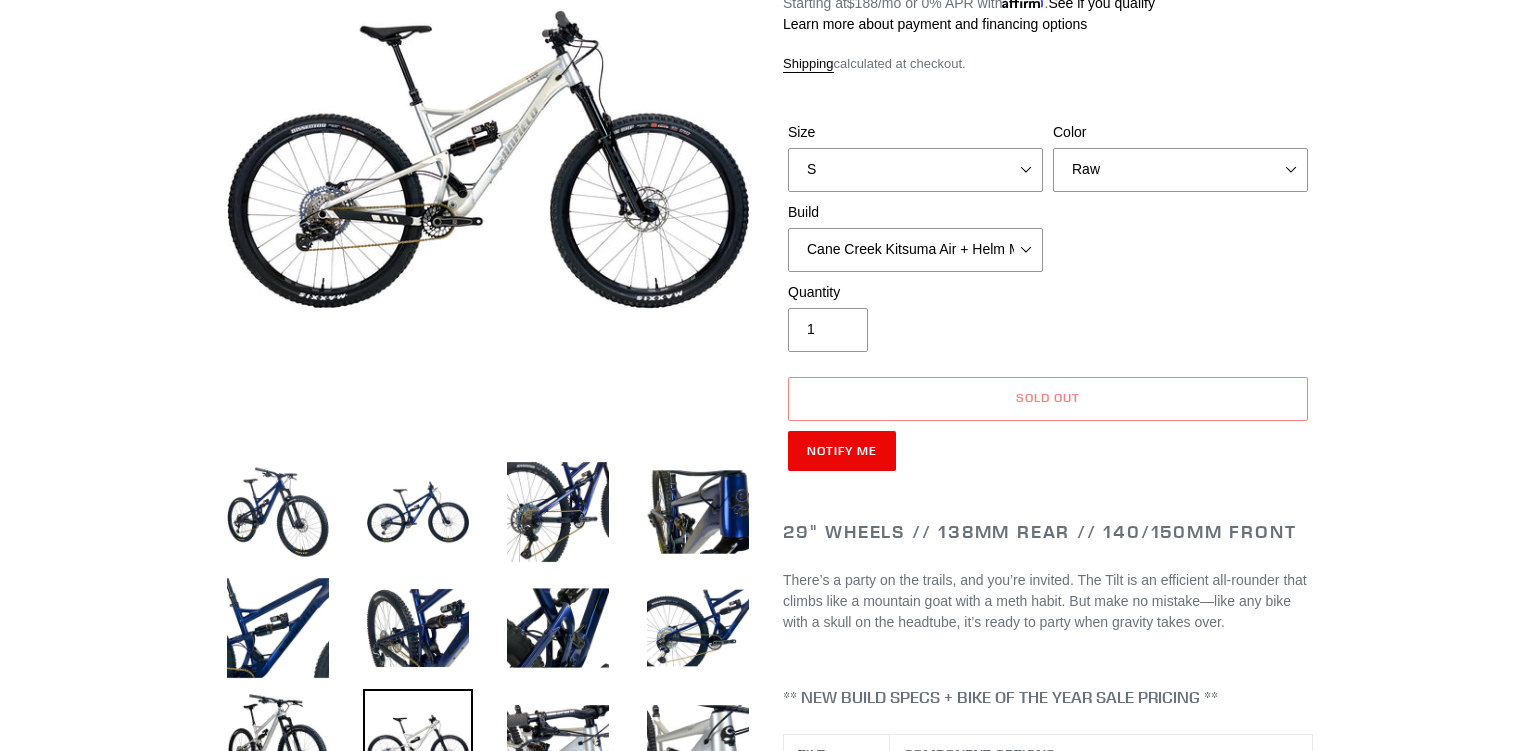 scroll, scrollTop: 528, scrollLeft: 0, axis: vertical 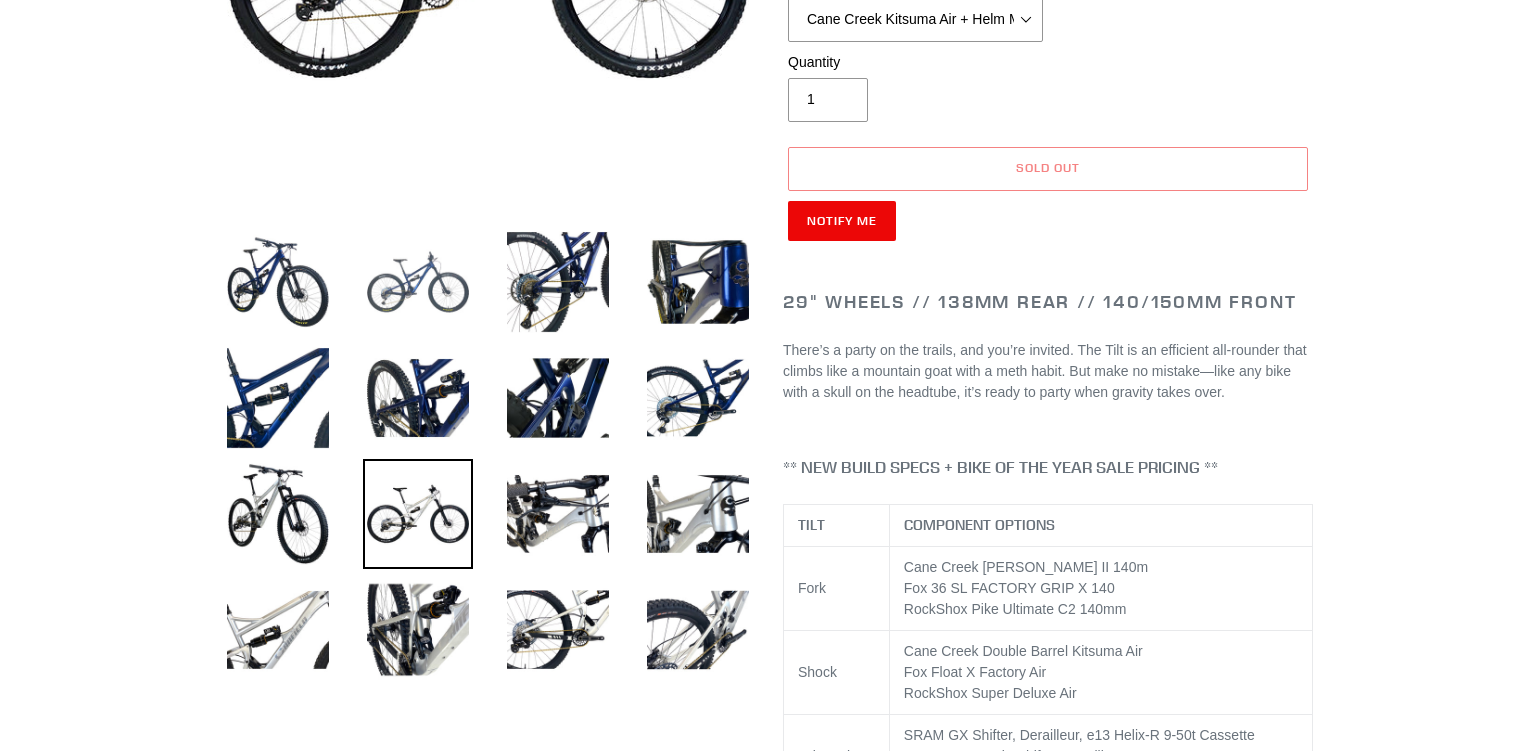 click at bounding box center [418, 282] 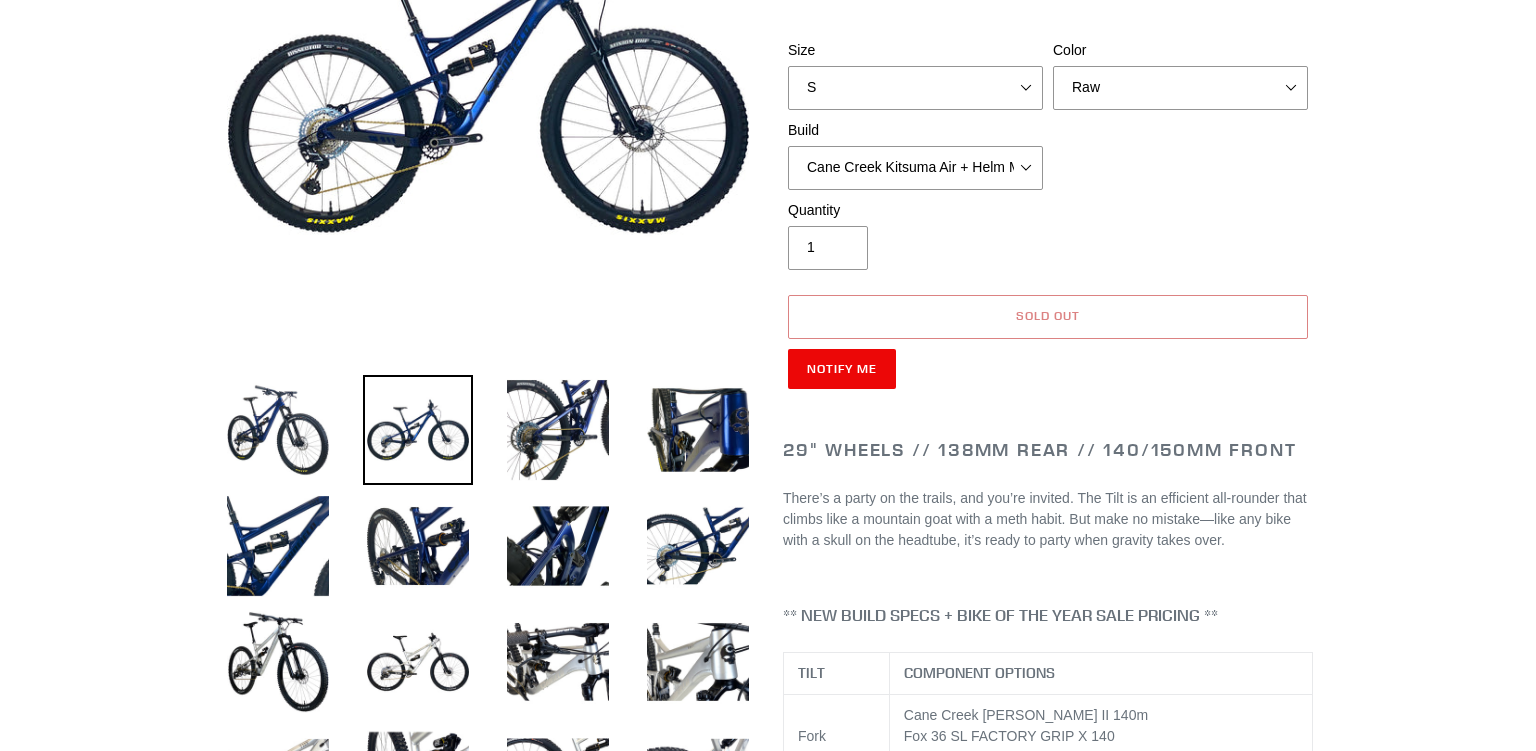 scroll, scrollTop: 528, scrollLeft: 0, axis: vertical 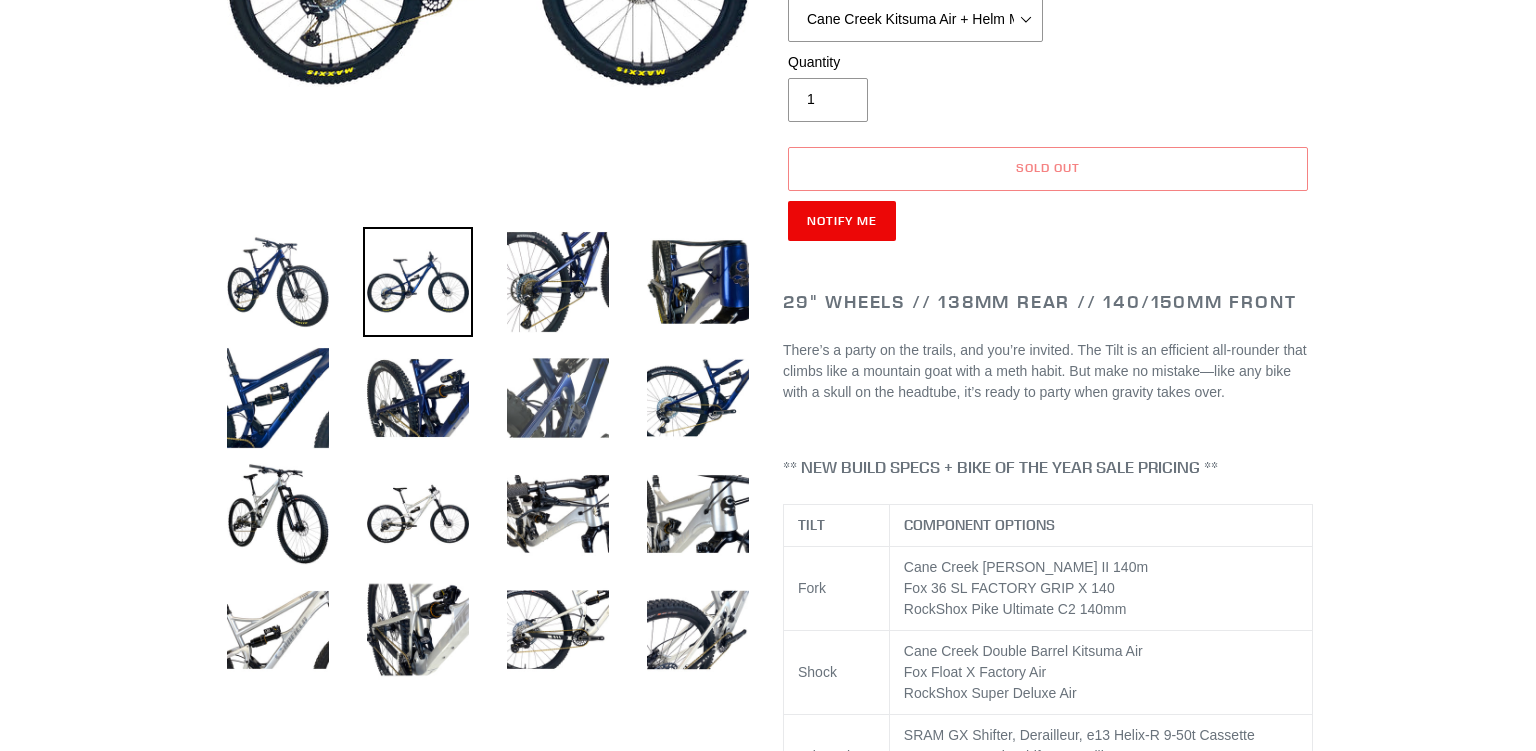 click at bounding box center [558, 398] 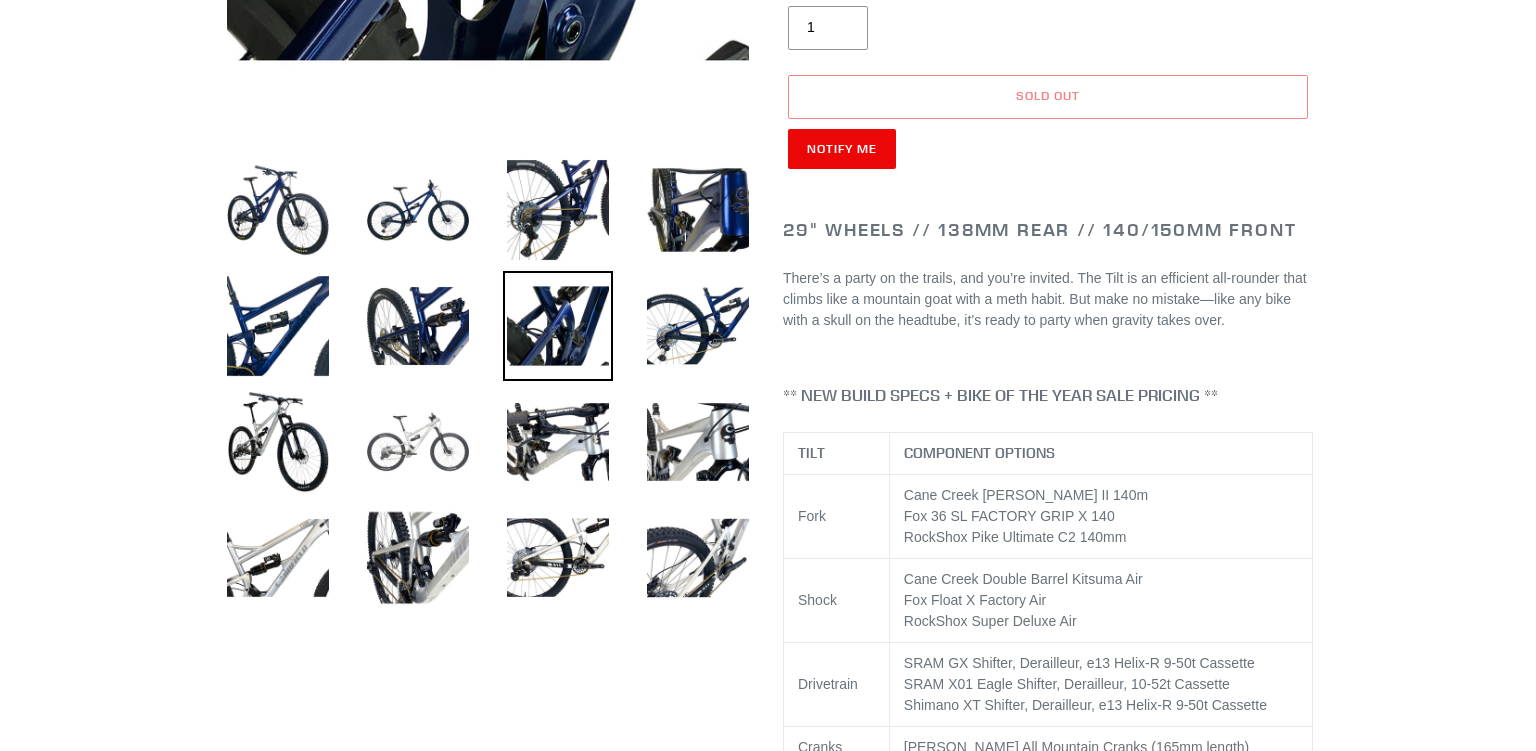 scroll, scrollTop: 633, scrollLeft: 0, axis: vertical 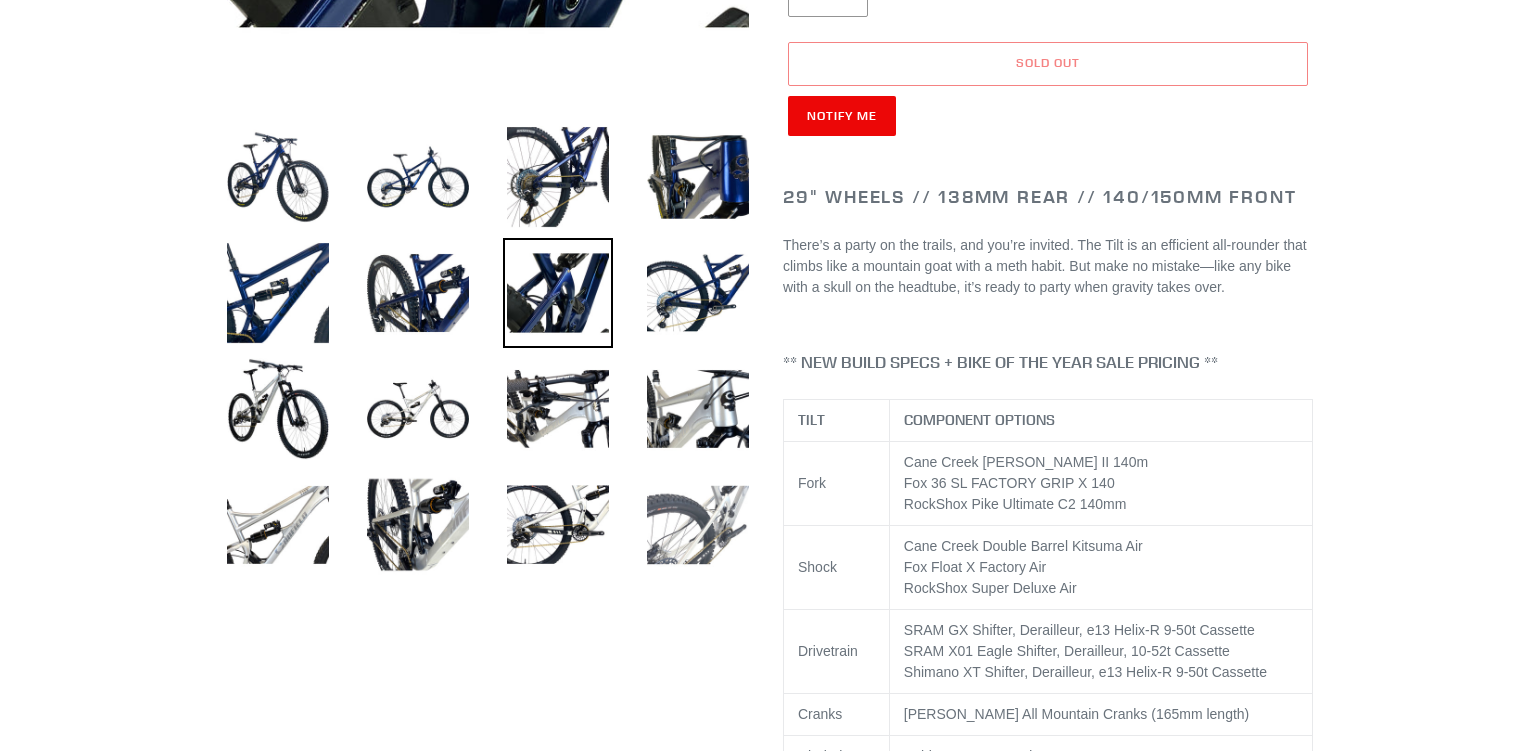 click at bounding box center (698, 525) 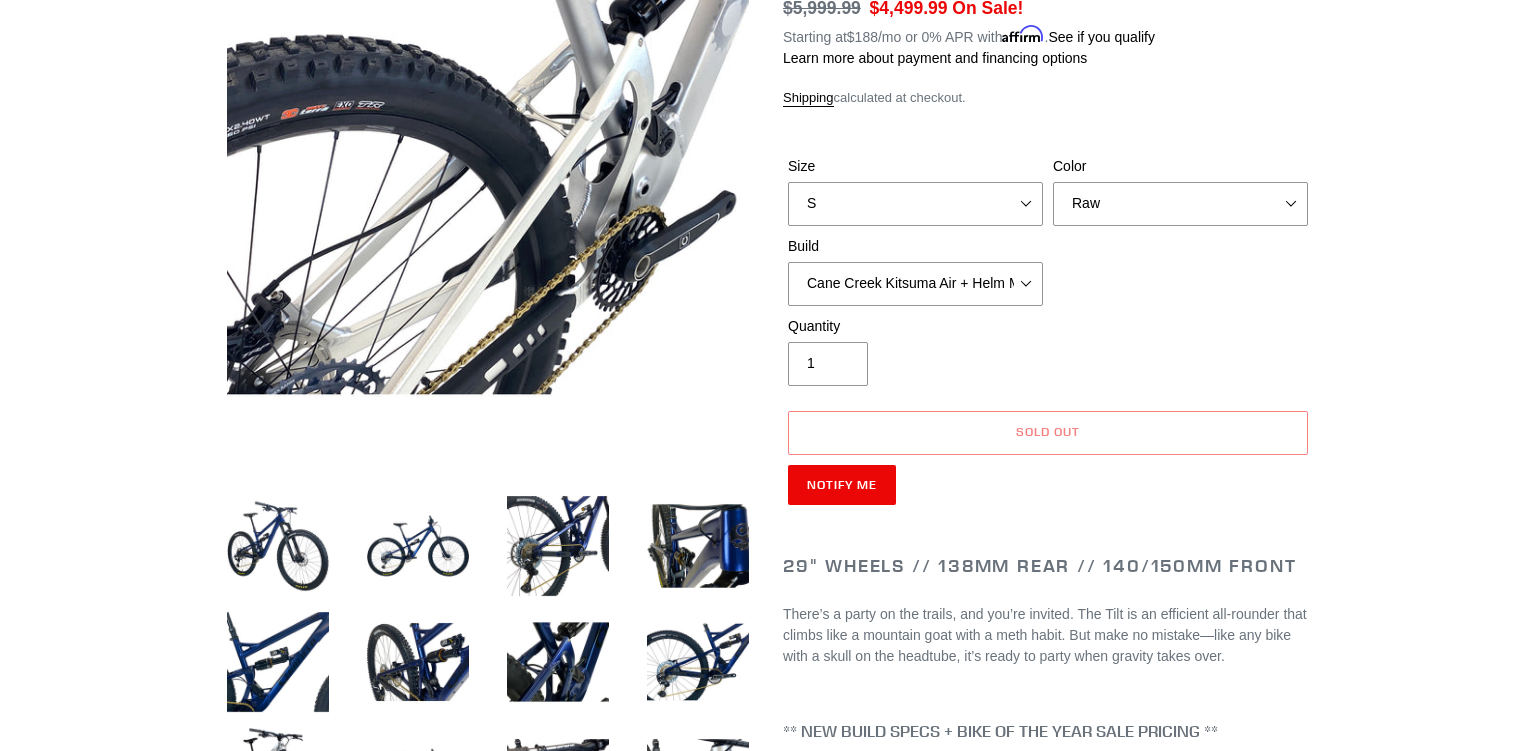 scroll, scrollTop: 528, scrollLeft: 0, axis: vertical 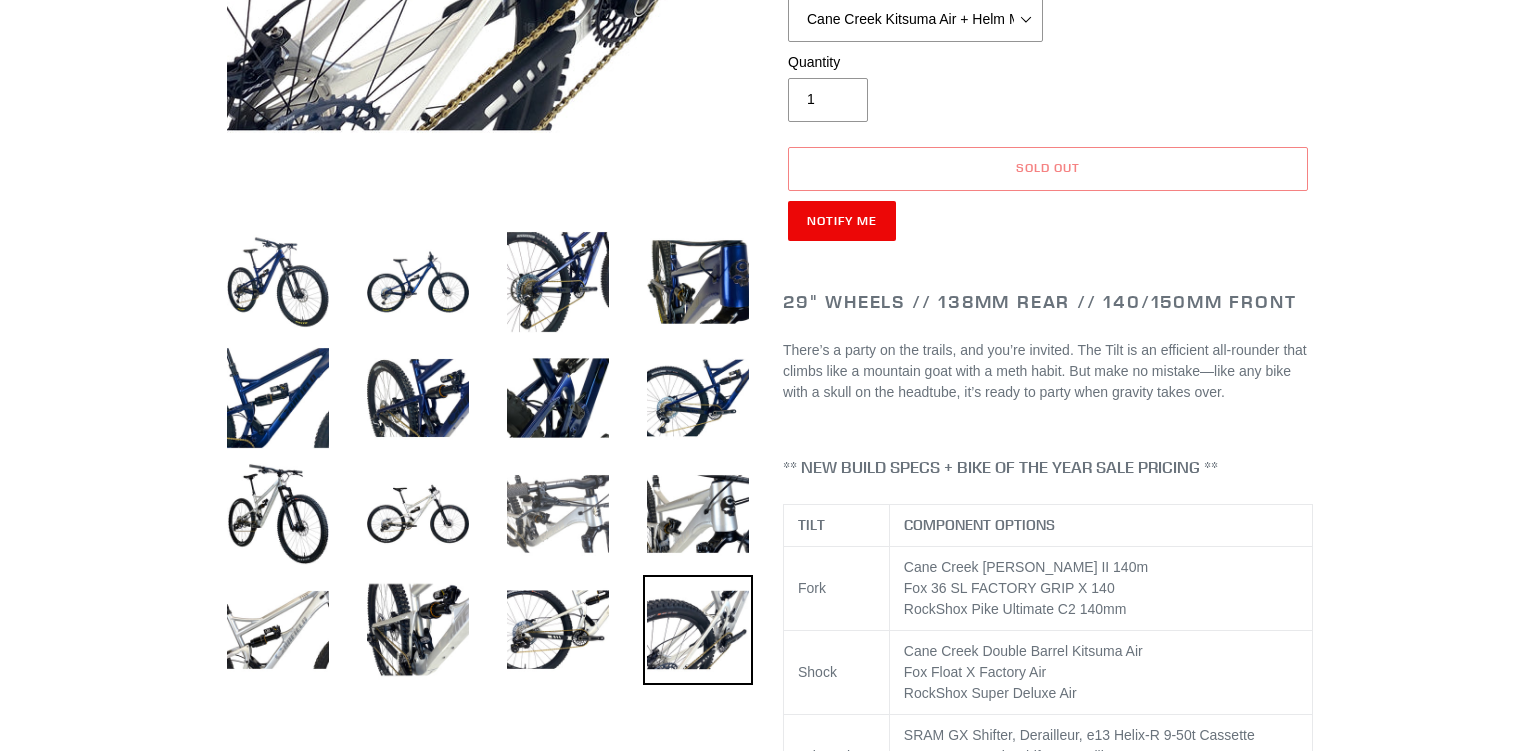 click at bounding box center (558, 514) 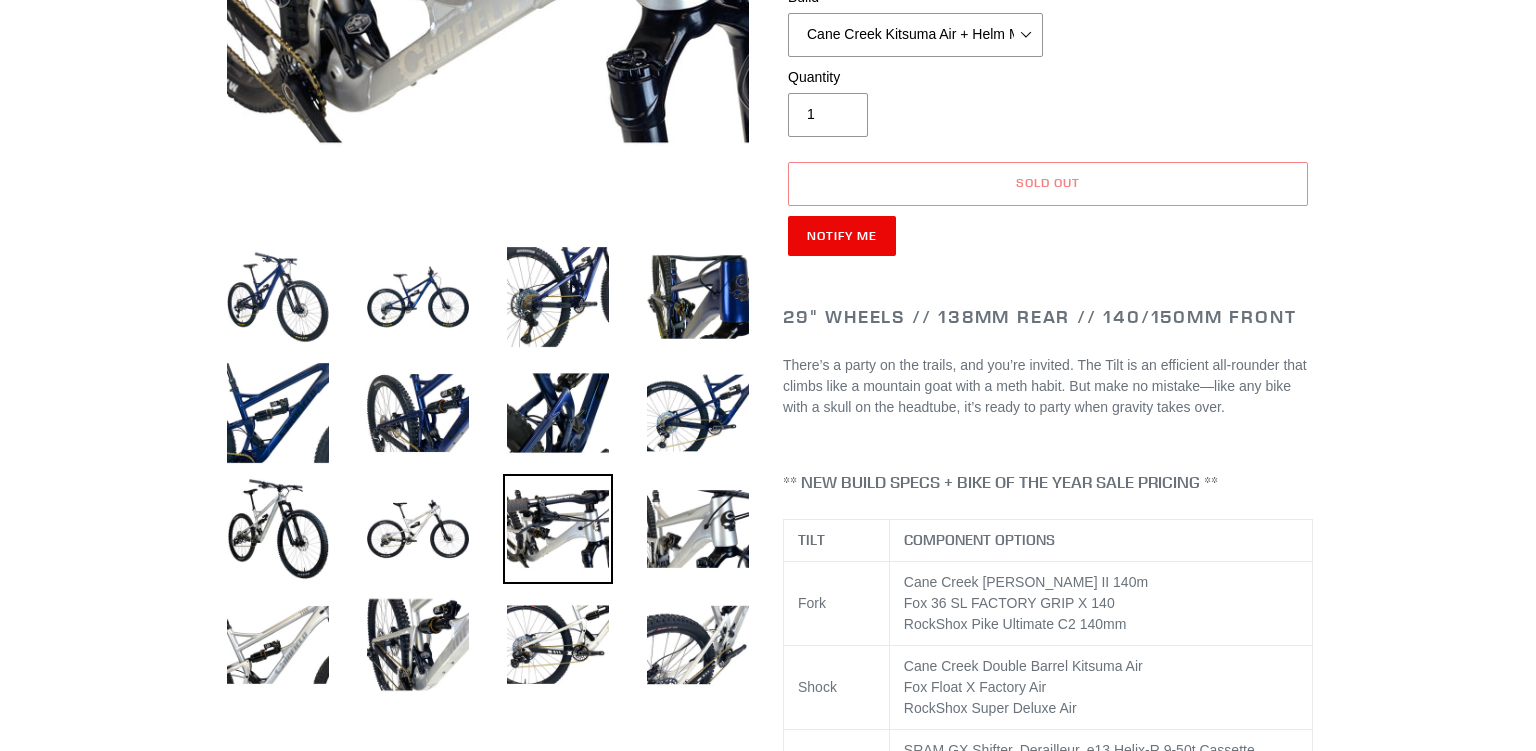 scroll, scrollTop: 633, scrollLeft: 0, axis: vertical 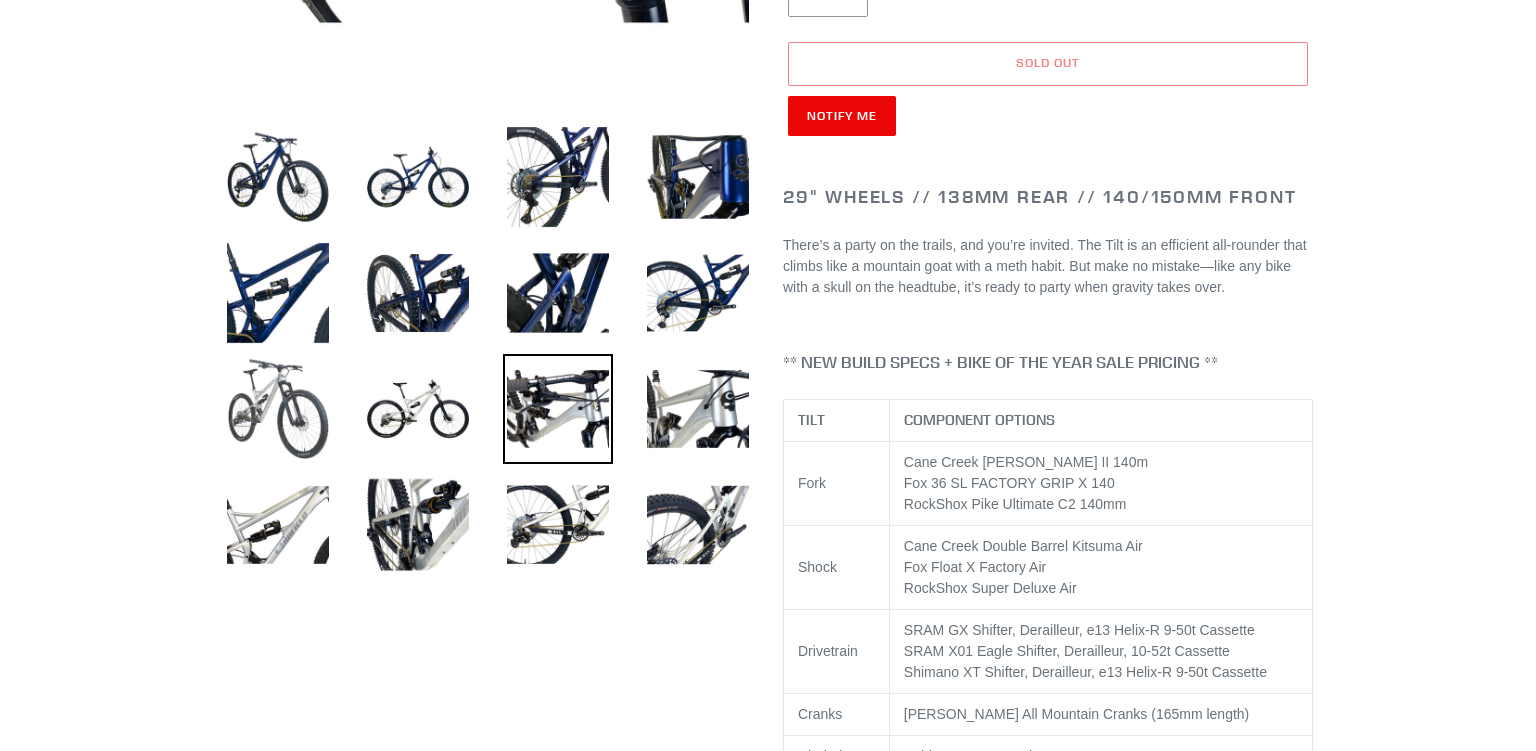 click at bounding box center (278, 409) 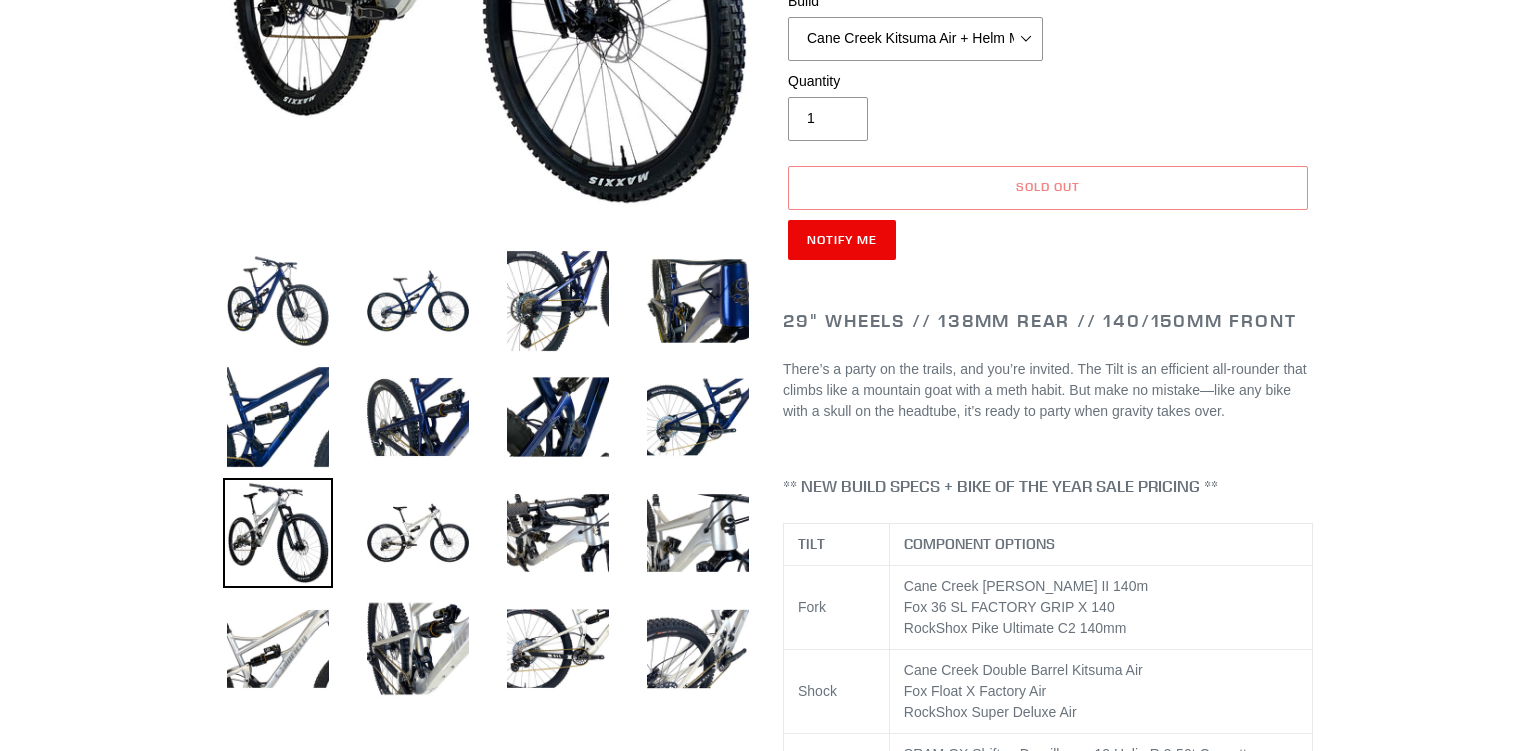 scroll, scrollTop: 633, scrollLeft: 0, axis: vertical 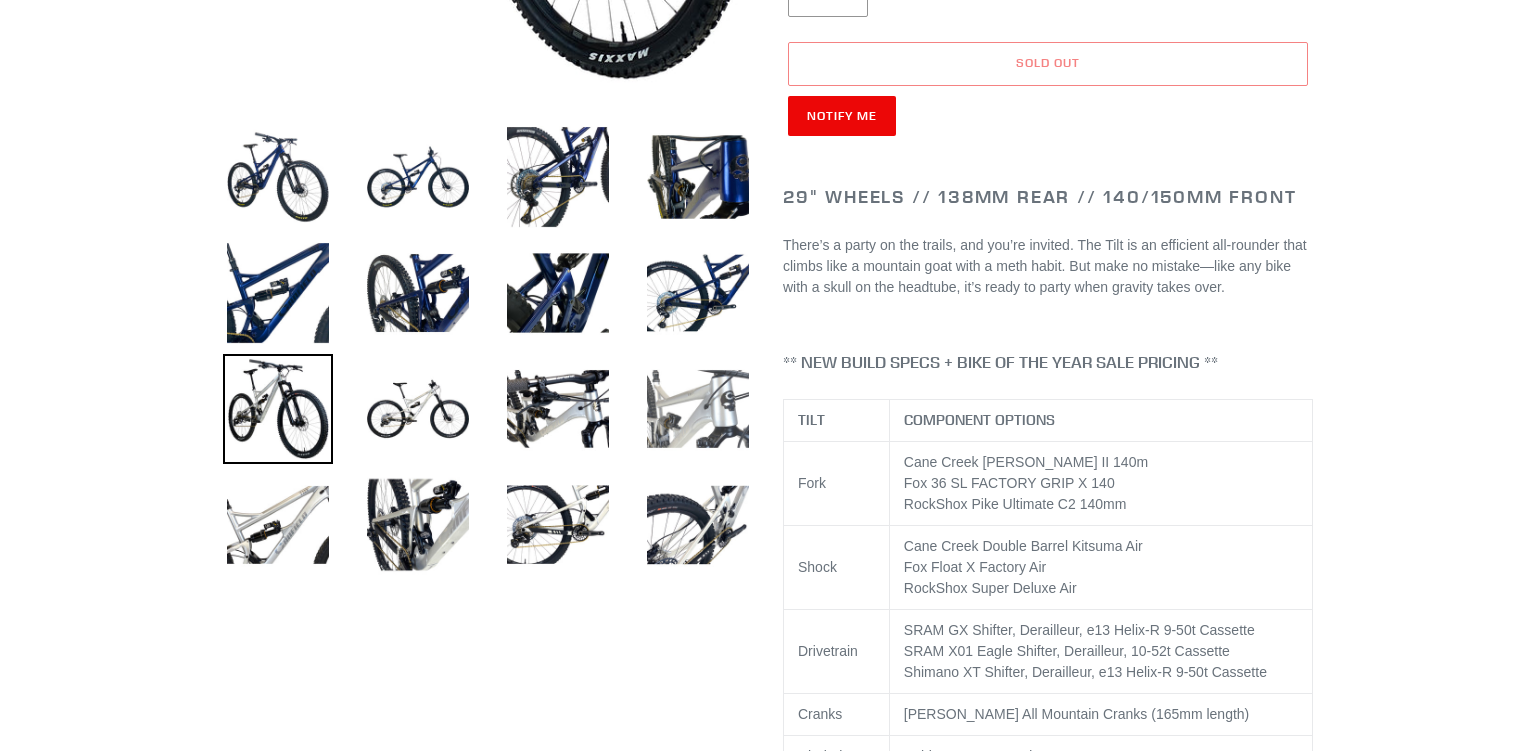 click at bounding box center (698, 409) 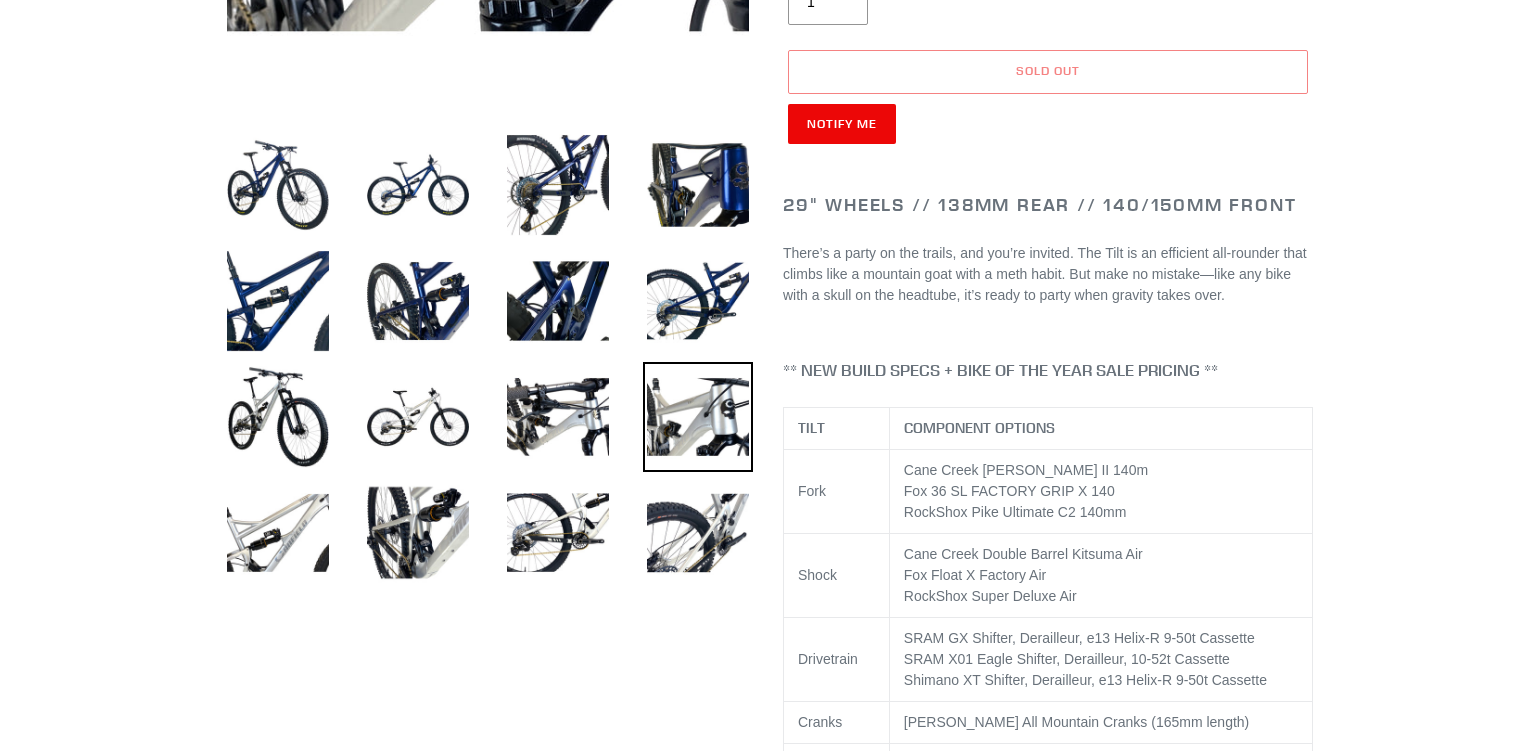 scroll, scrollTop: 211, scrollLeft: 0, axis: vertical 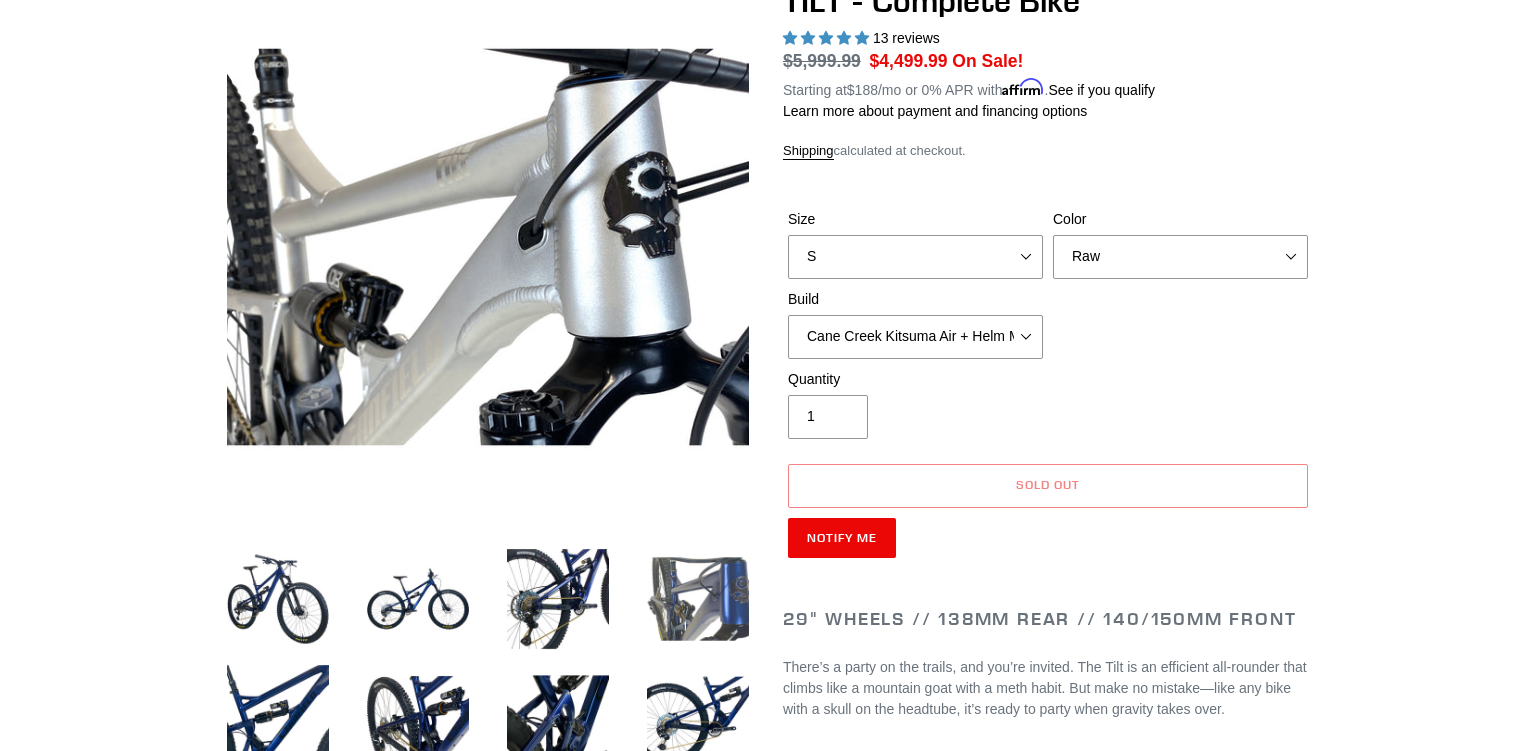 click at bounding box center (698, 599) 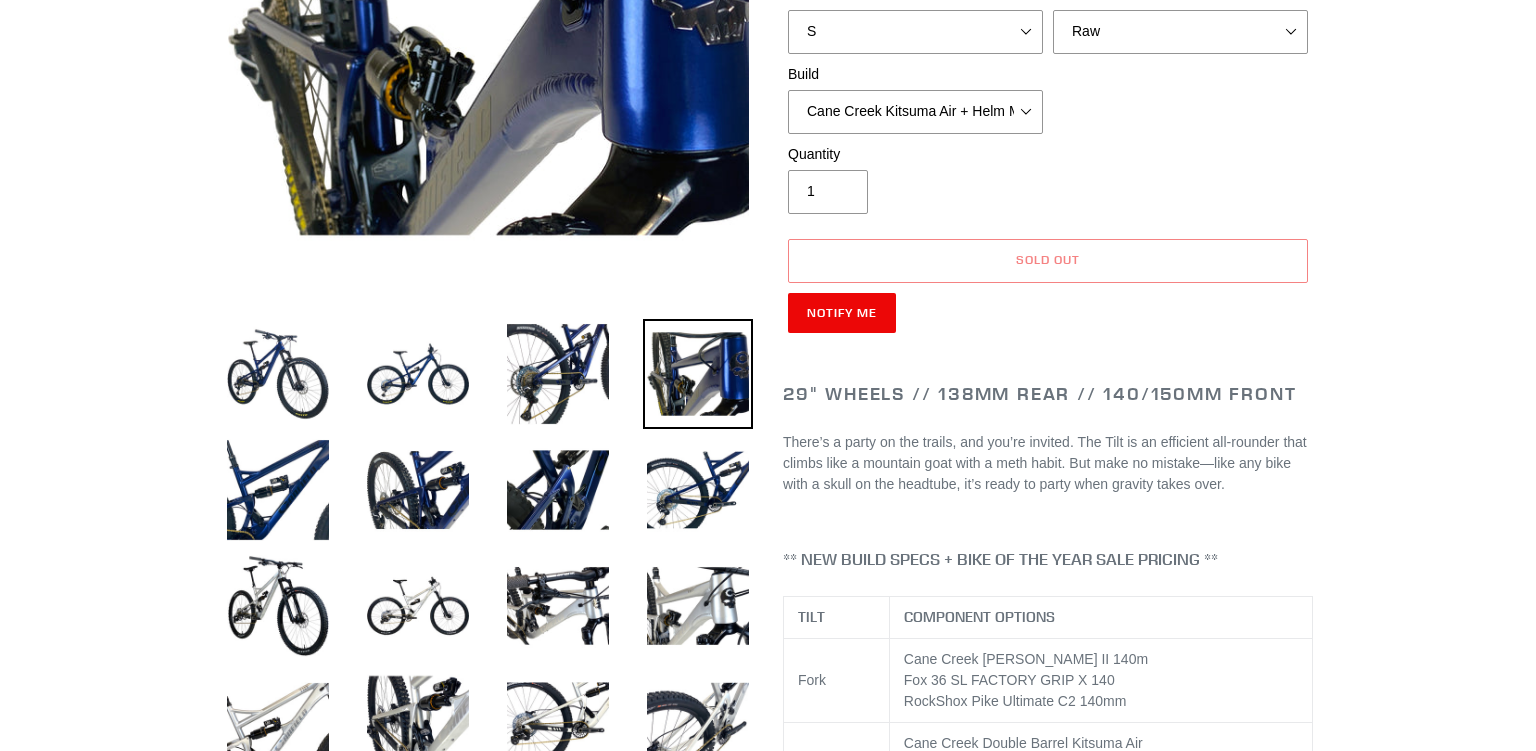 scroll, scrollTop: 633, scrollLeft: 0, axis: vertical 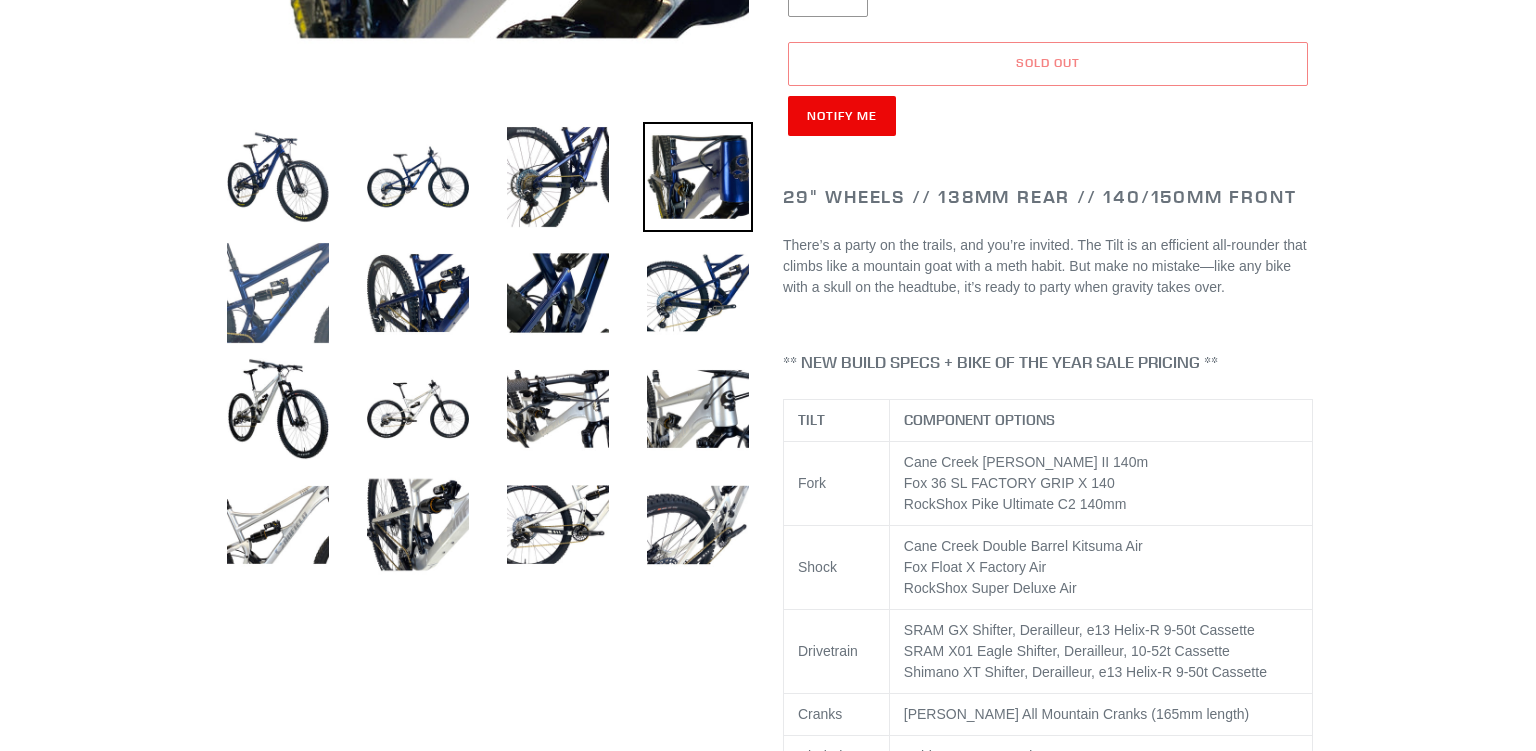 click at bounding box center (278, 293) 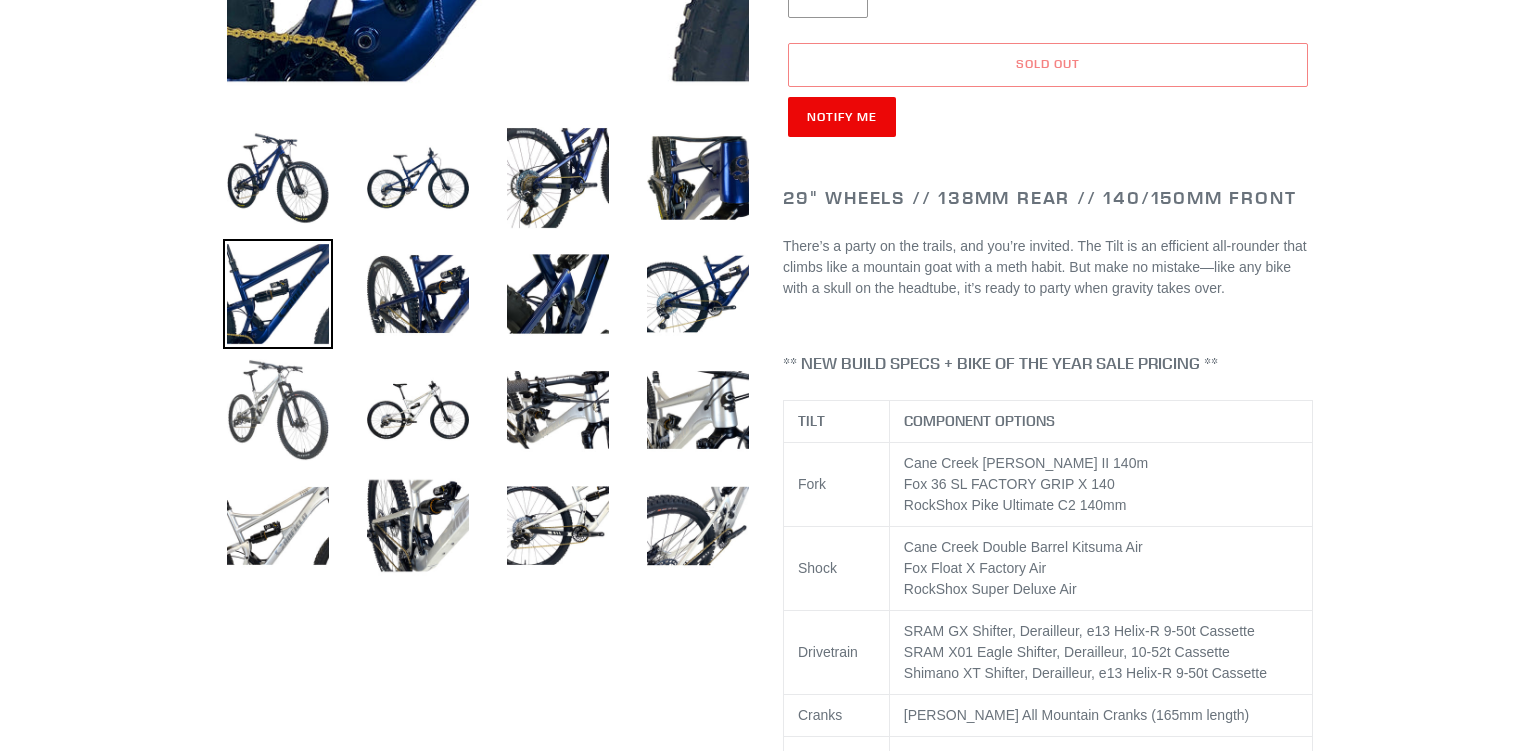 scroll, scrollTop: 633, scrollLeft: 0, axis: vertical 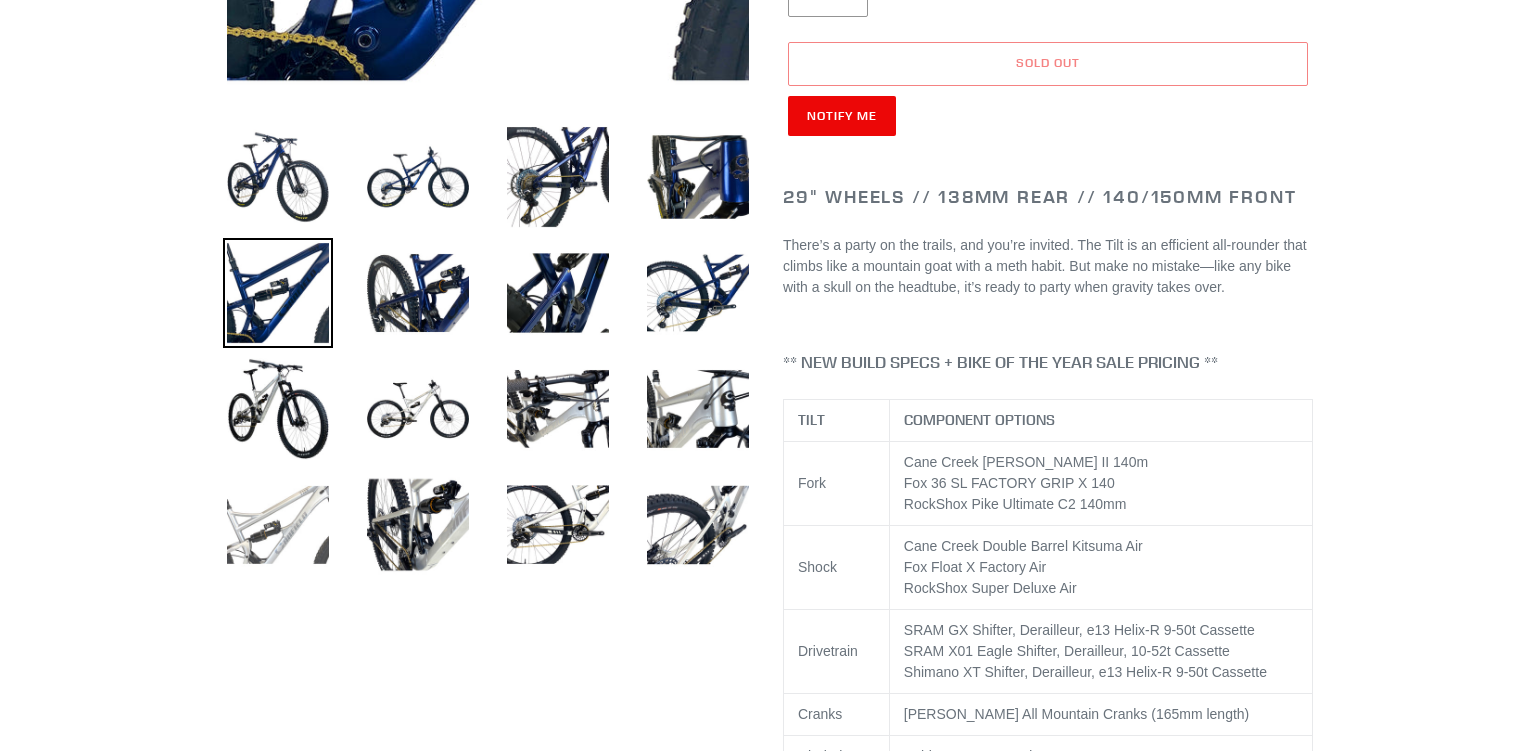 click at bounding box center (278, 525) 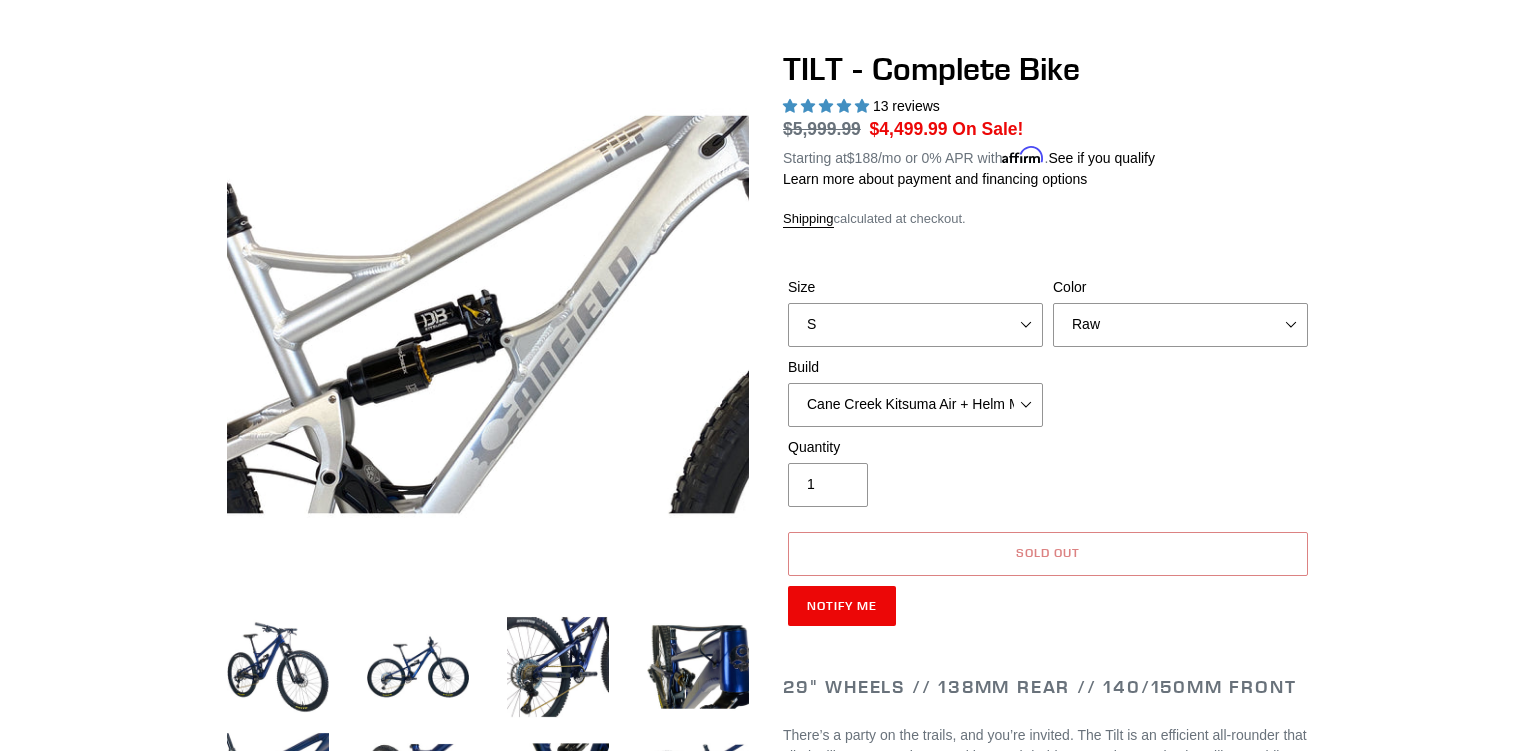 scroll, scrollTop: 105, scrollLeft: 0, axis: vertical 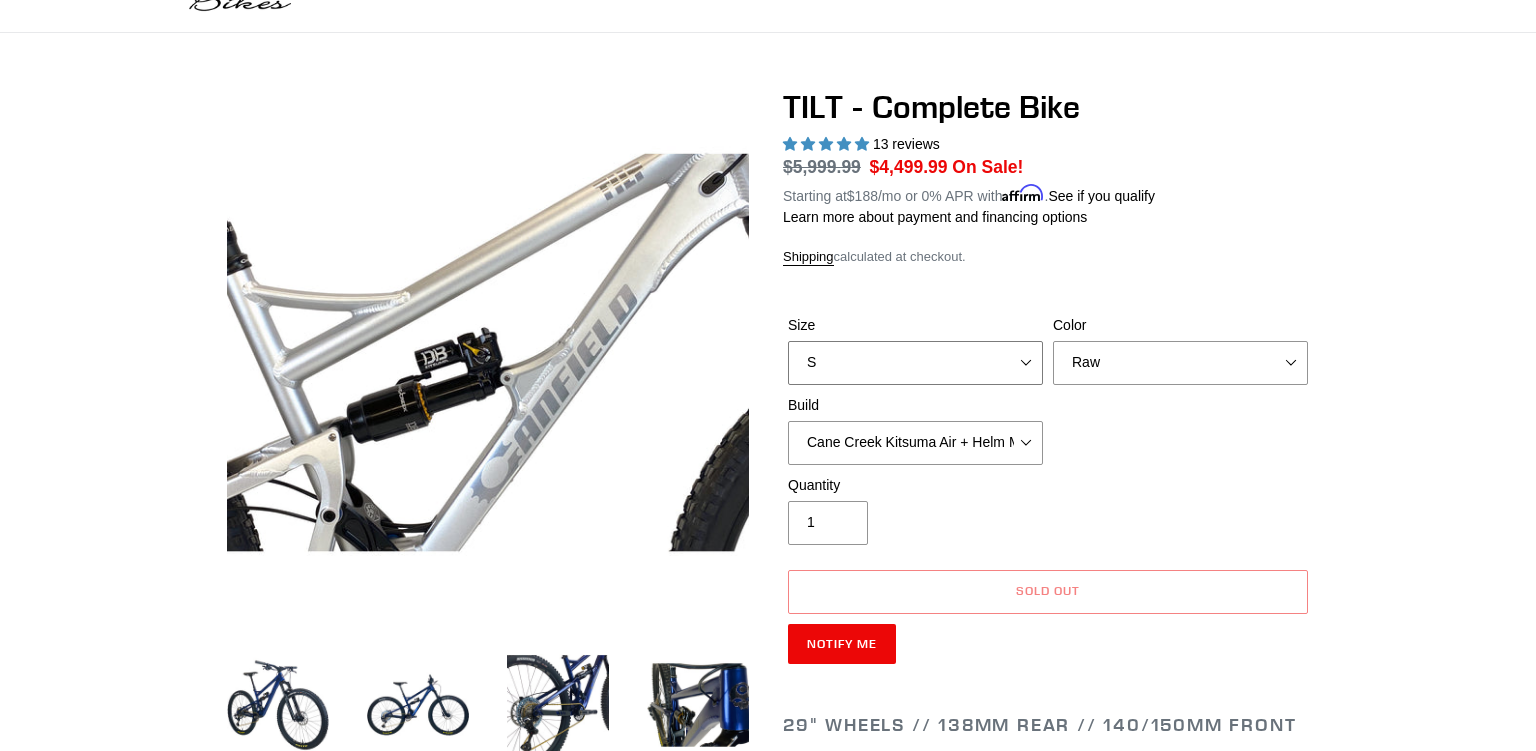 click on "S
M
L" at bounding box center (915, 363) 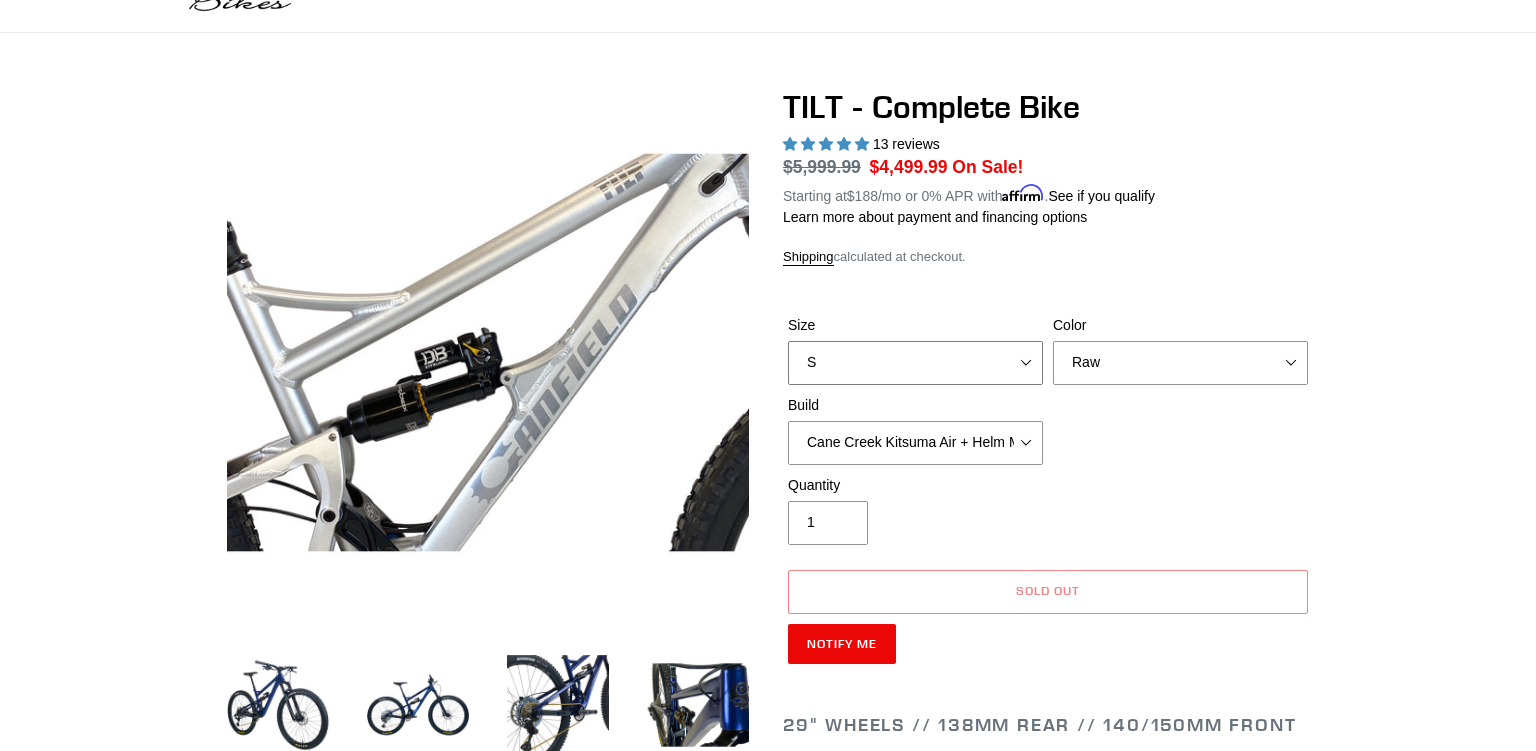 select on "L" 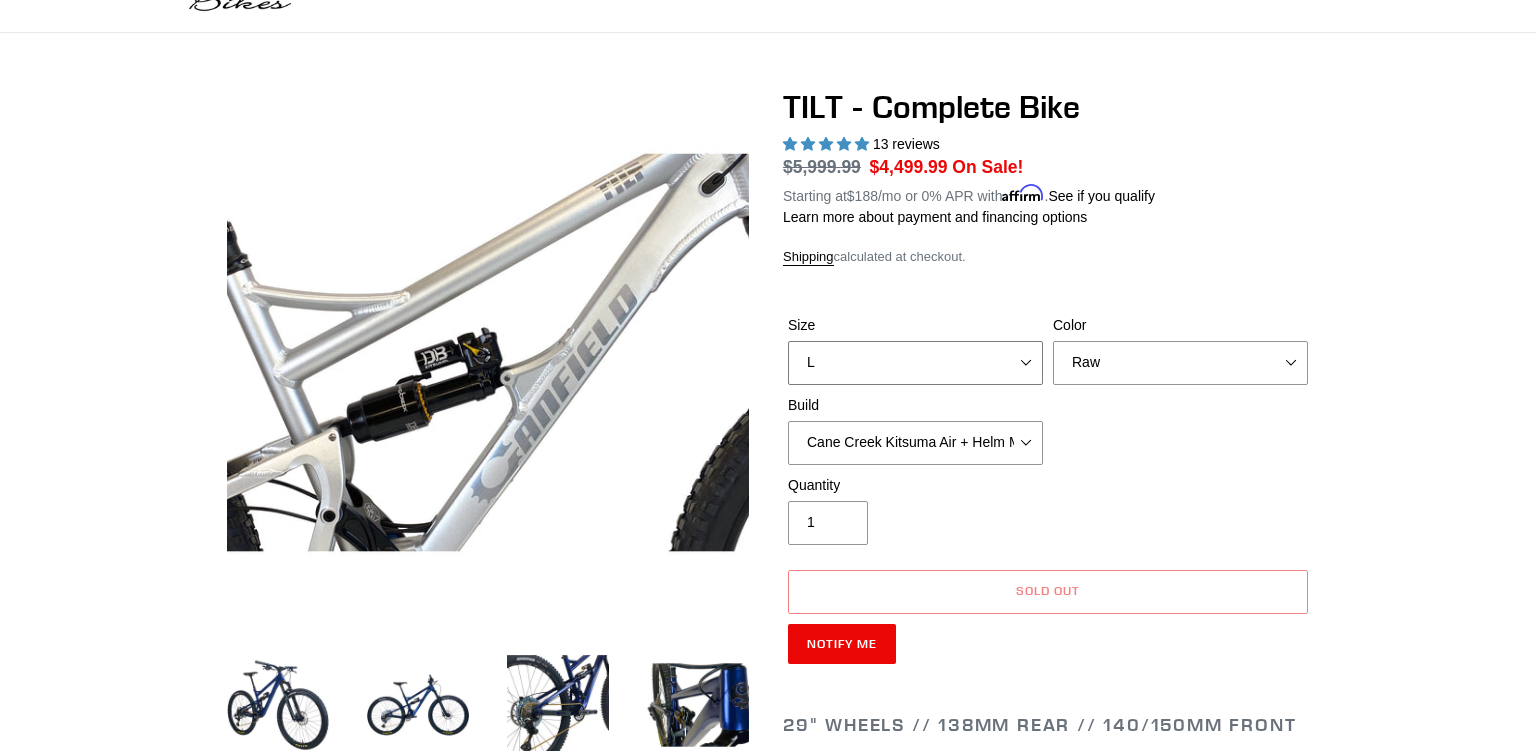 click on "L" at bounding box center (0, 0) 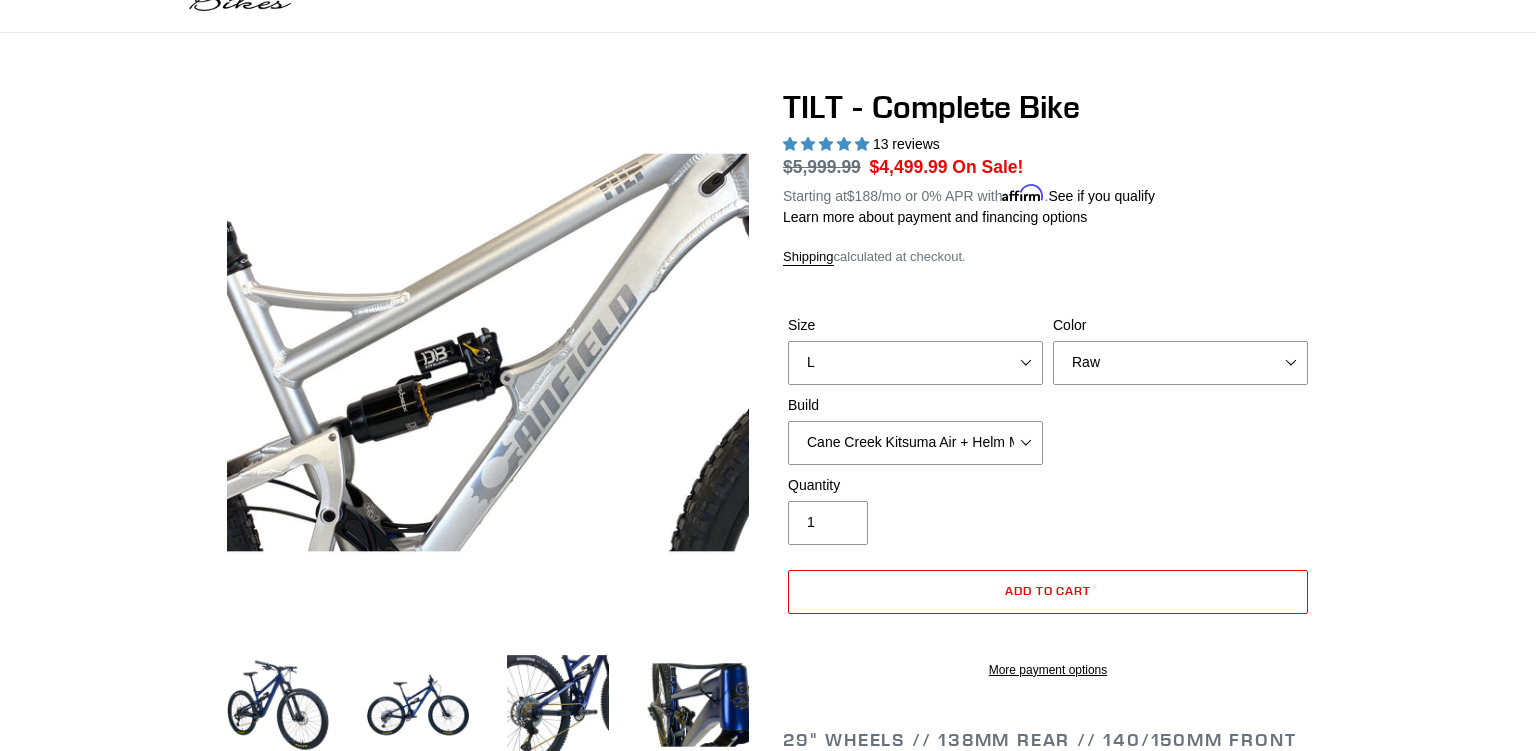 click on "Size
S
M
L
Color
Pearl Night Blue
Stealth Silver
Raw
Build
Cane Creek Kitsuma Air + Helm MKII 140 + SRAM GX" at bounding box center [1048, 395] 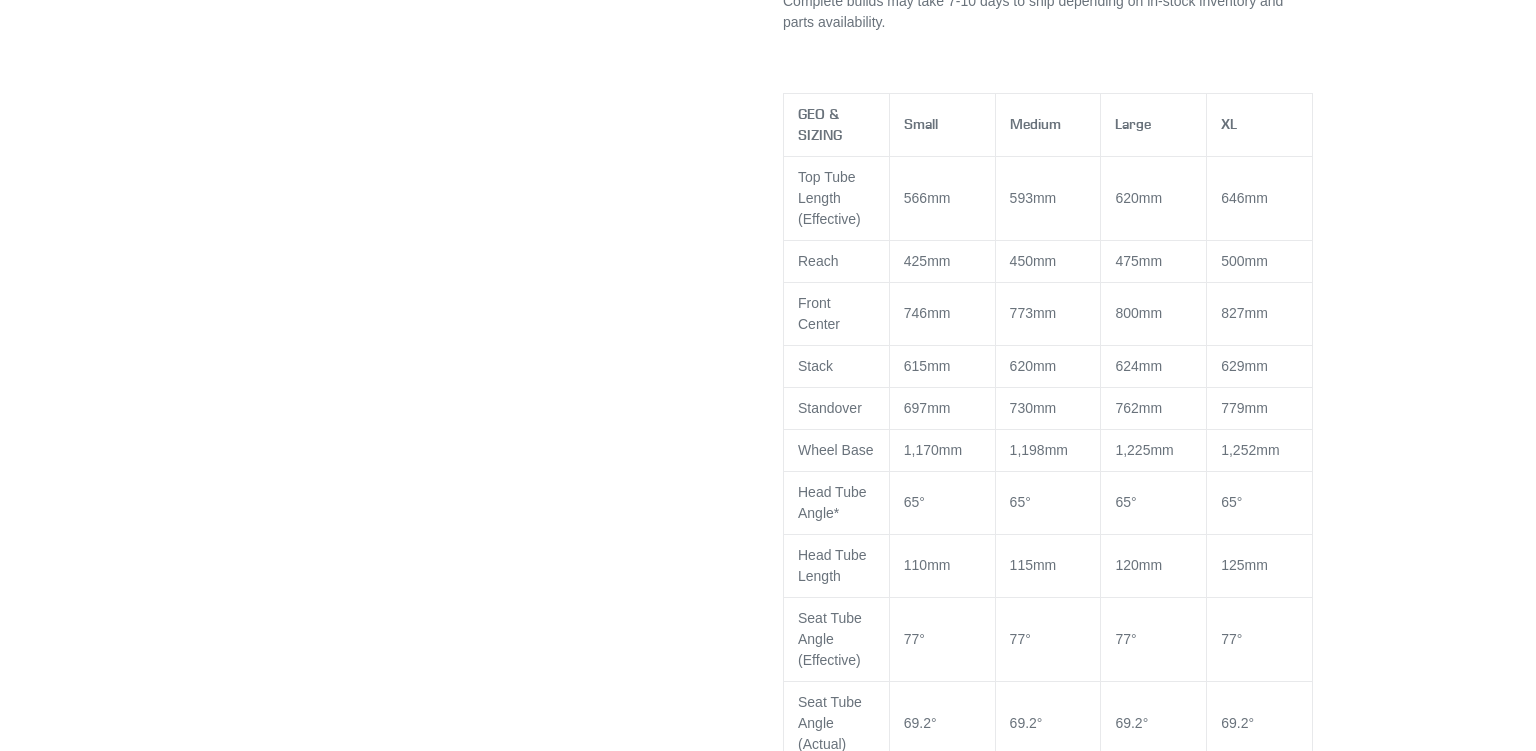 scroll, scrollTop: 1900, scrollLeft: 0, axis: vertical 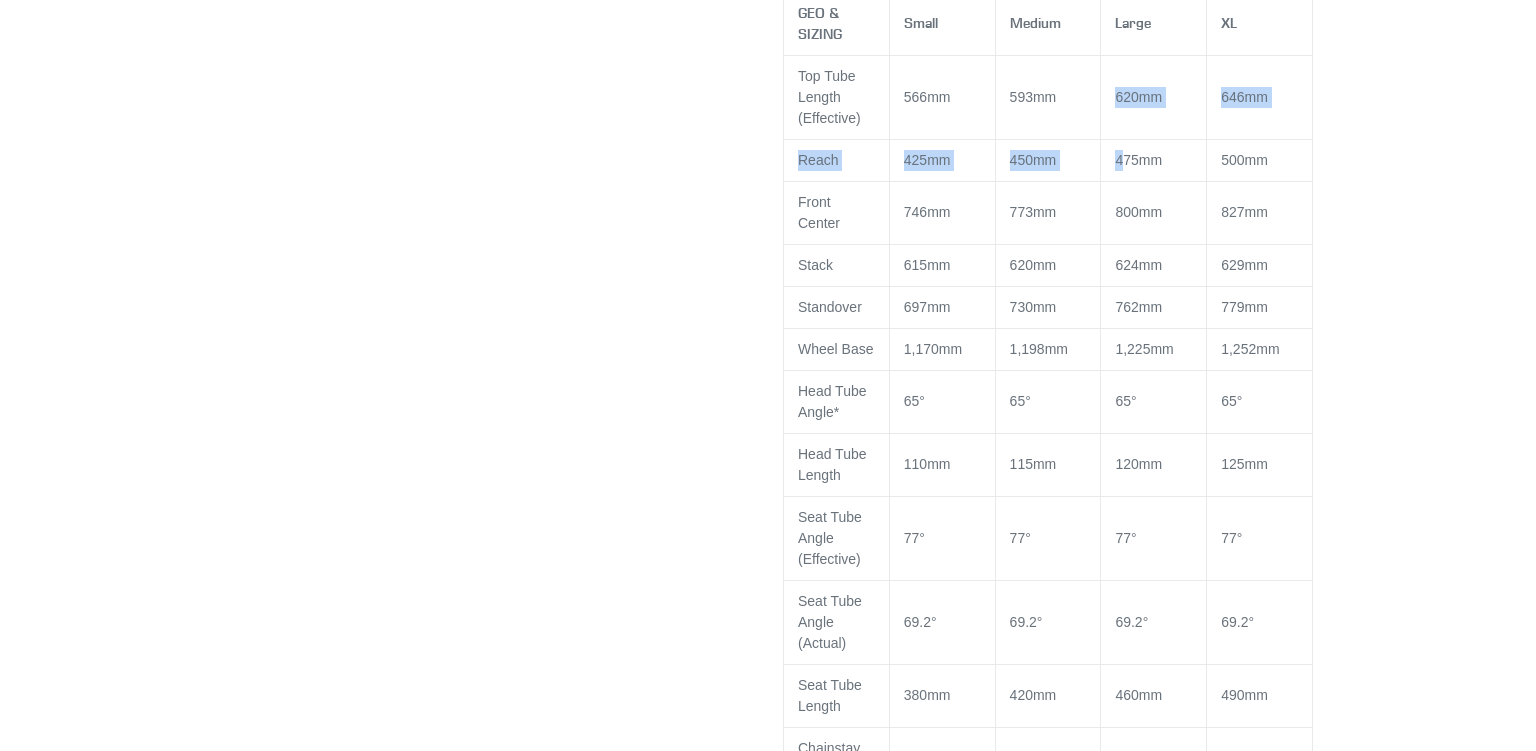 drag, startPoint x: 1118, startPoint y: 117, endPoint x: 1125, endPoint y: 186, distance: 69.354164 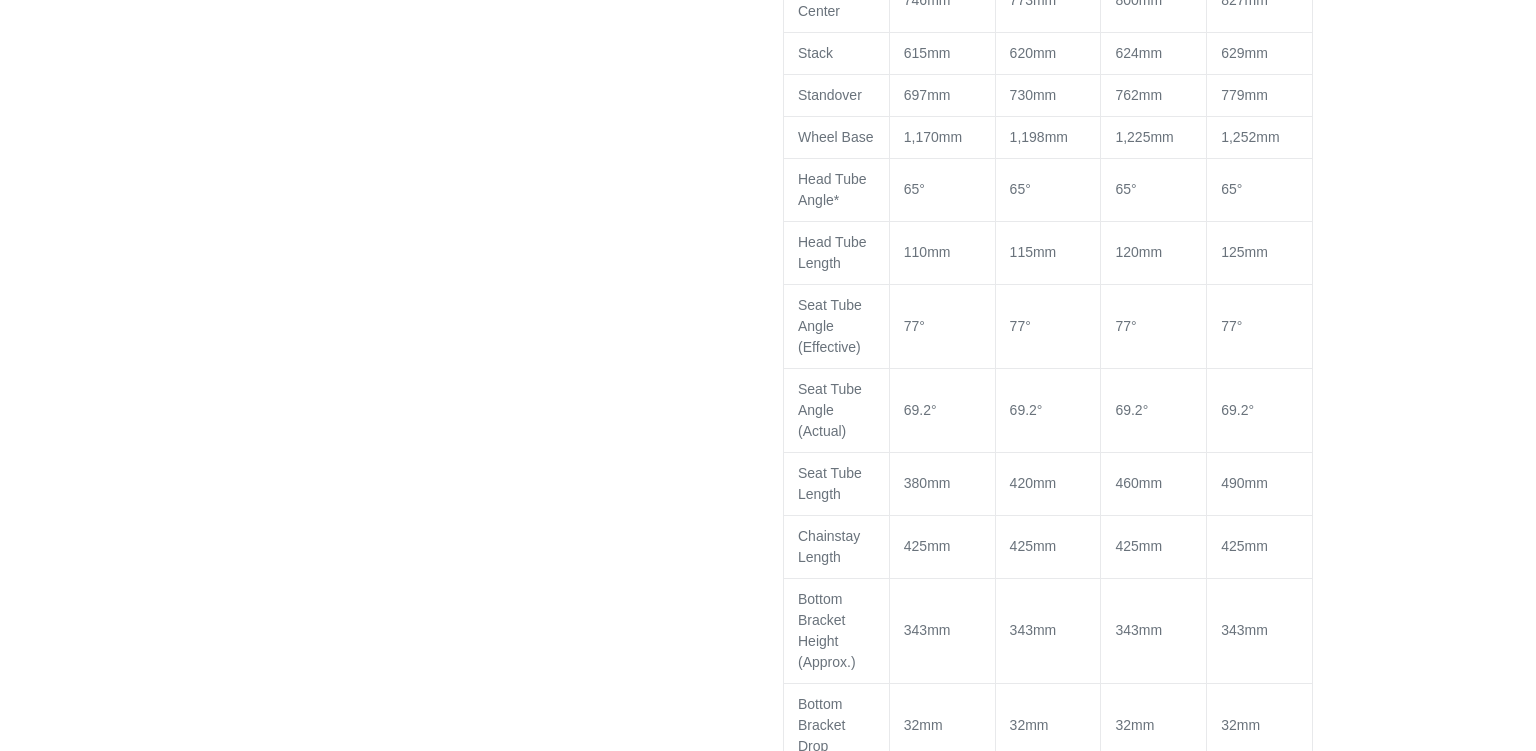 scroll, scrollTop: 2217, scrollLeft: 0, axis: vertical 